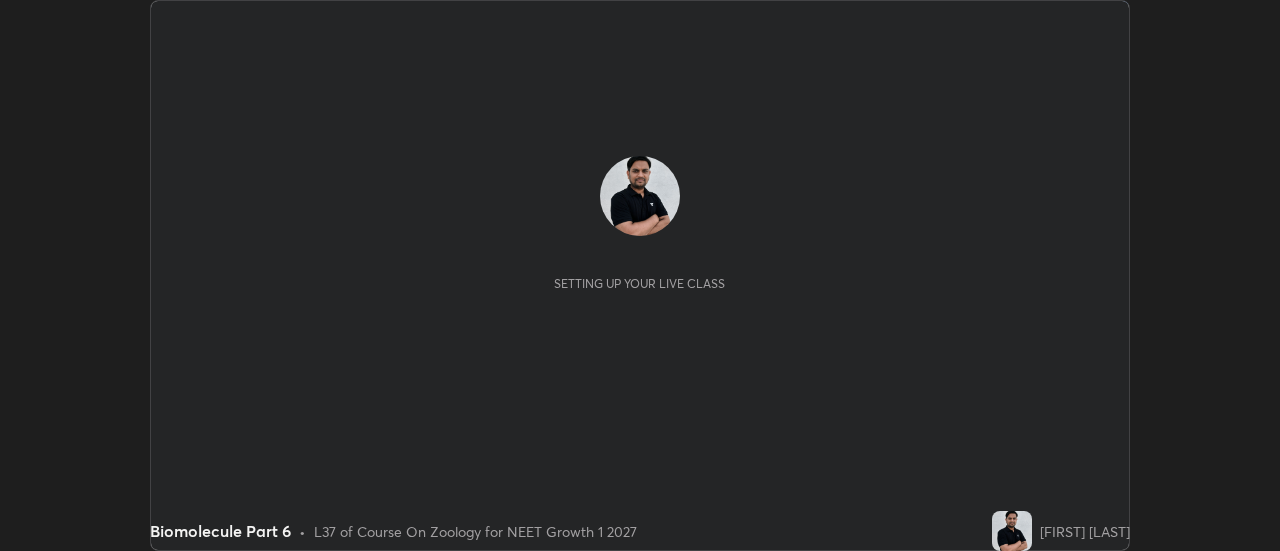 scroll, scrollTop: 0, scrollLeft: 0, axis: both 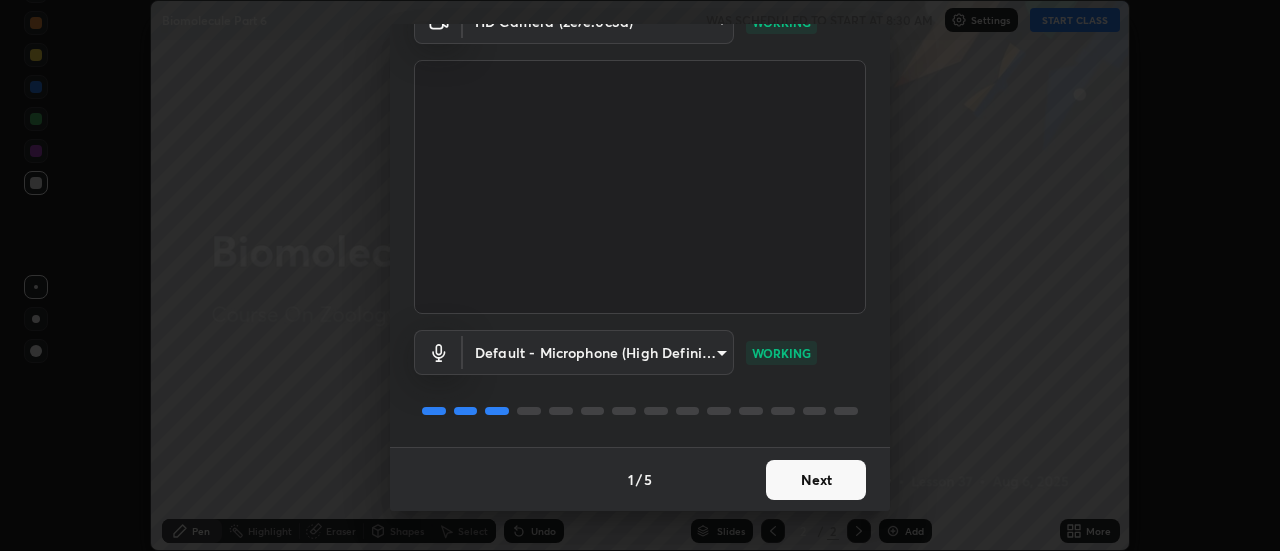 click on "Next" at bounding box center (816, 480) 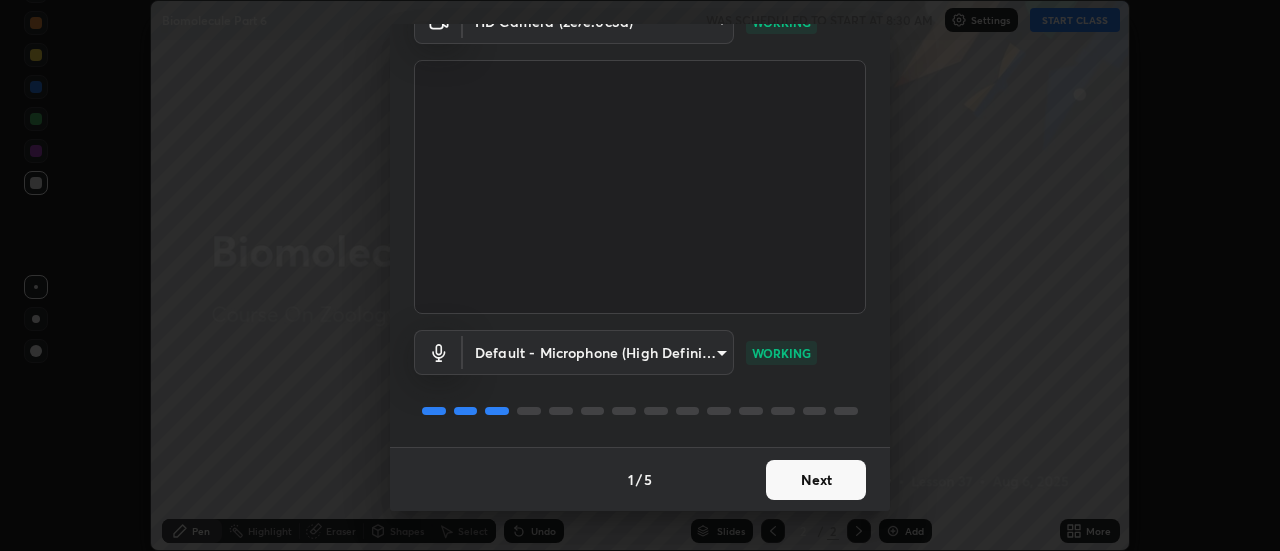 scroll, scrollTop: 0, scrollLeft: 0, axis: both 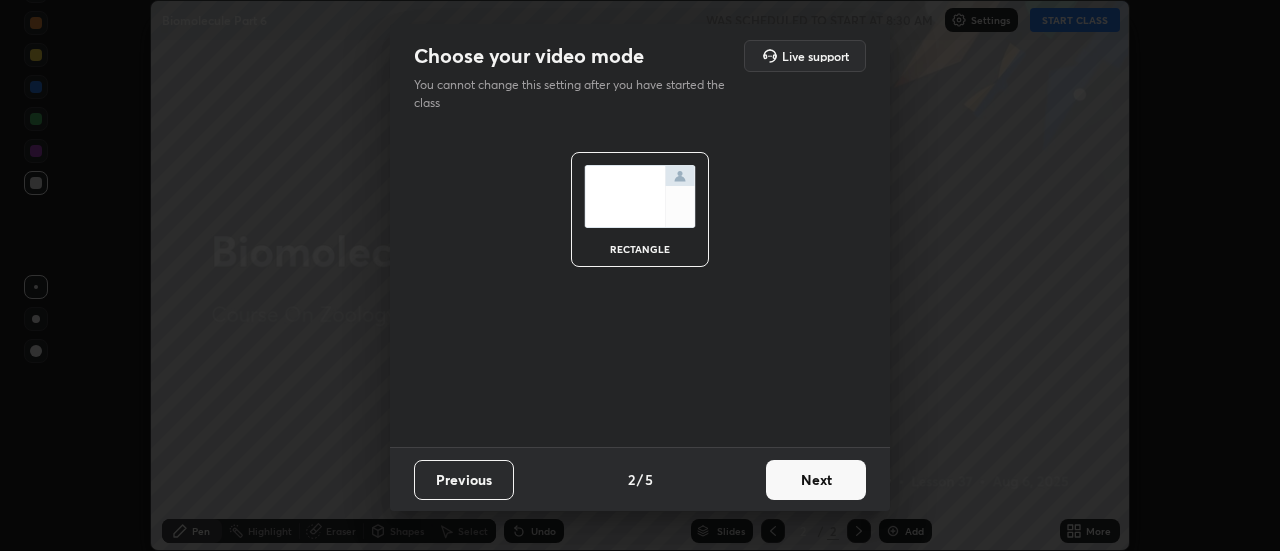 click on "Next" at bounding box center [816, 480] 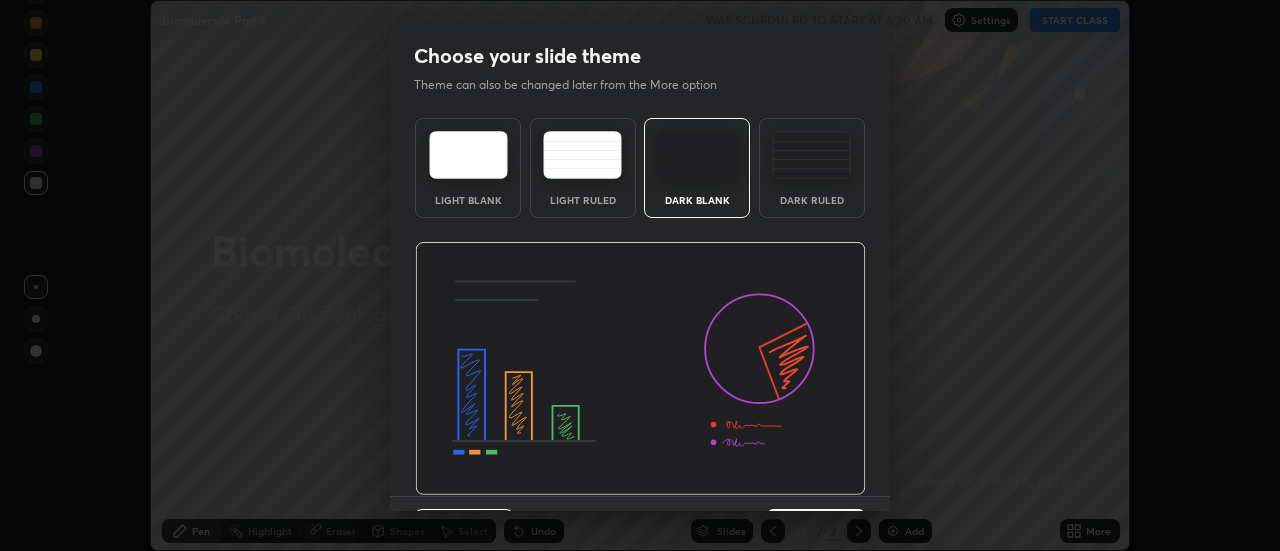 scroll, scrollTop: 49, scrollLeft: 0, axis: vertical 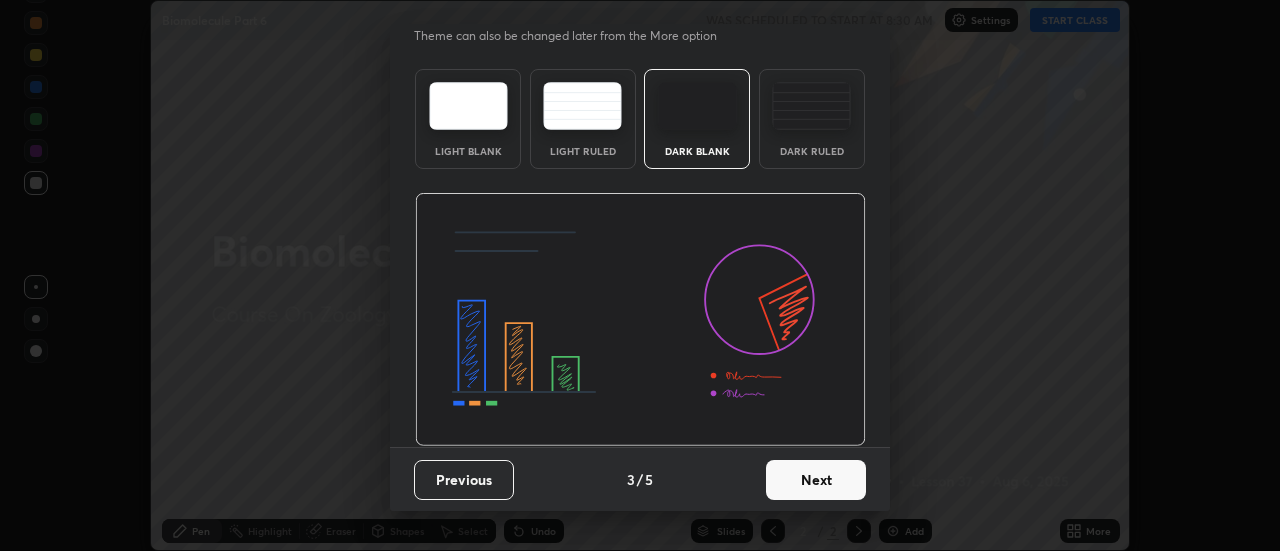 click on "Next" at bounding box center (816, 480) 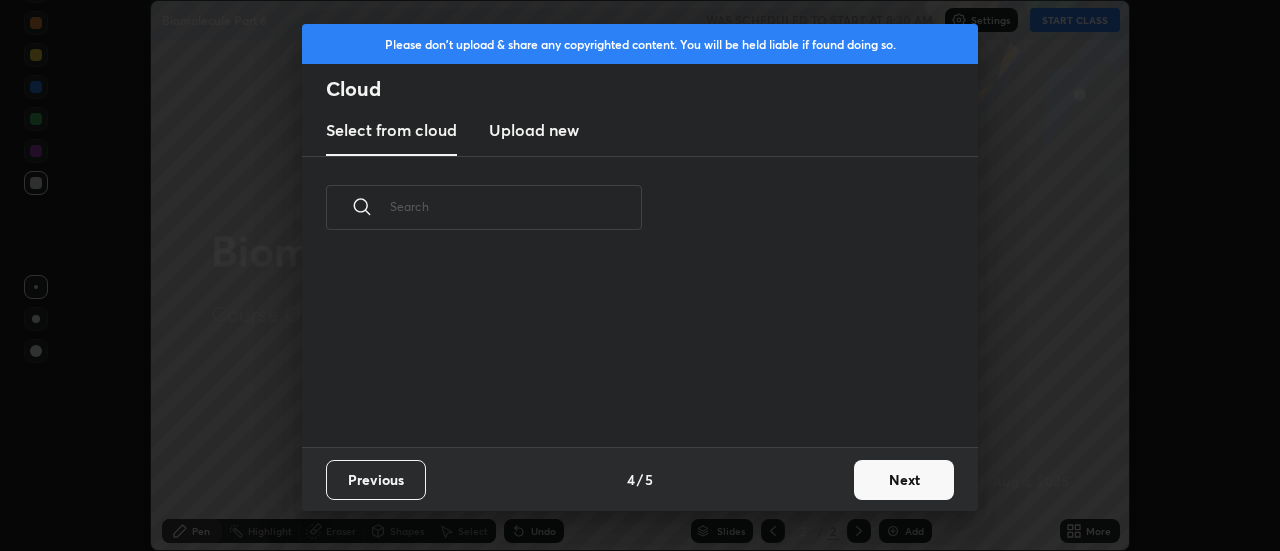 scroll, scrollTop: 0, scrollLeft: 0, axis: both 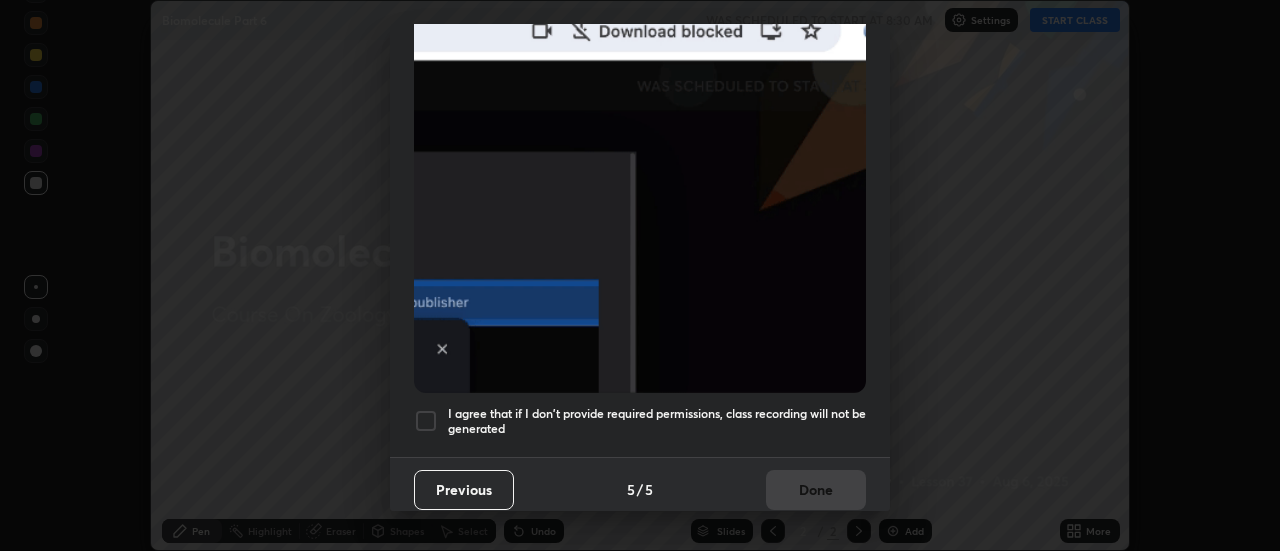 click on "I agree that if I don't provide required permissions, class recording will not be generated" at bounding box center [657, 421] 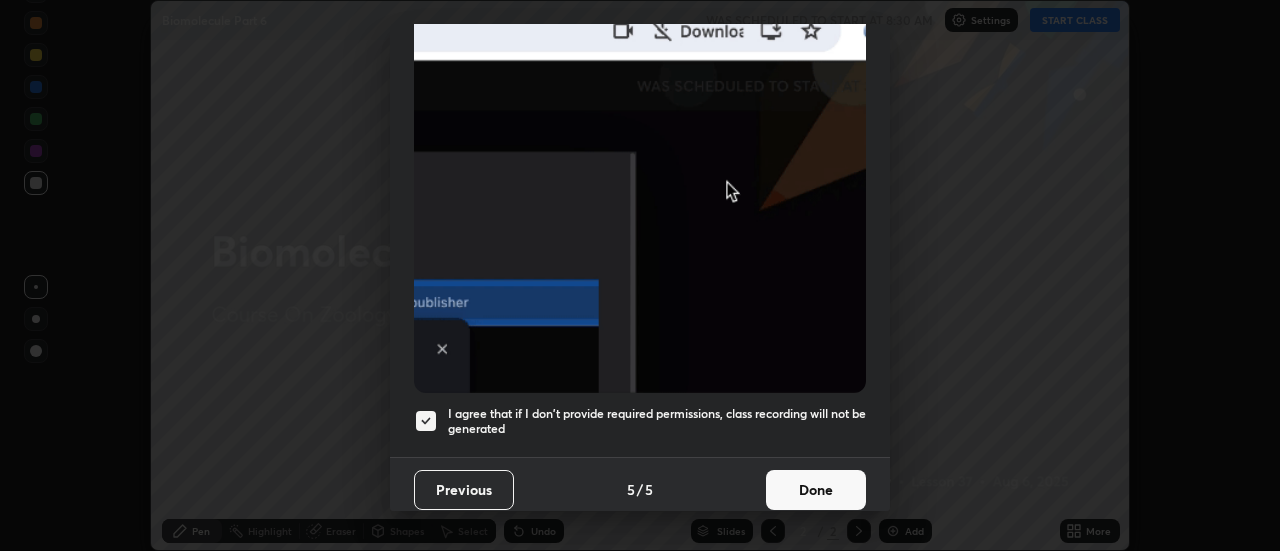 click on "Done" at bounding box center (816, 490) 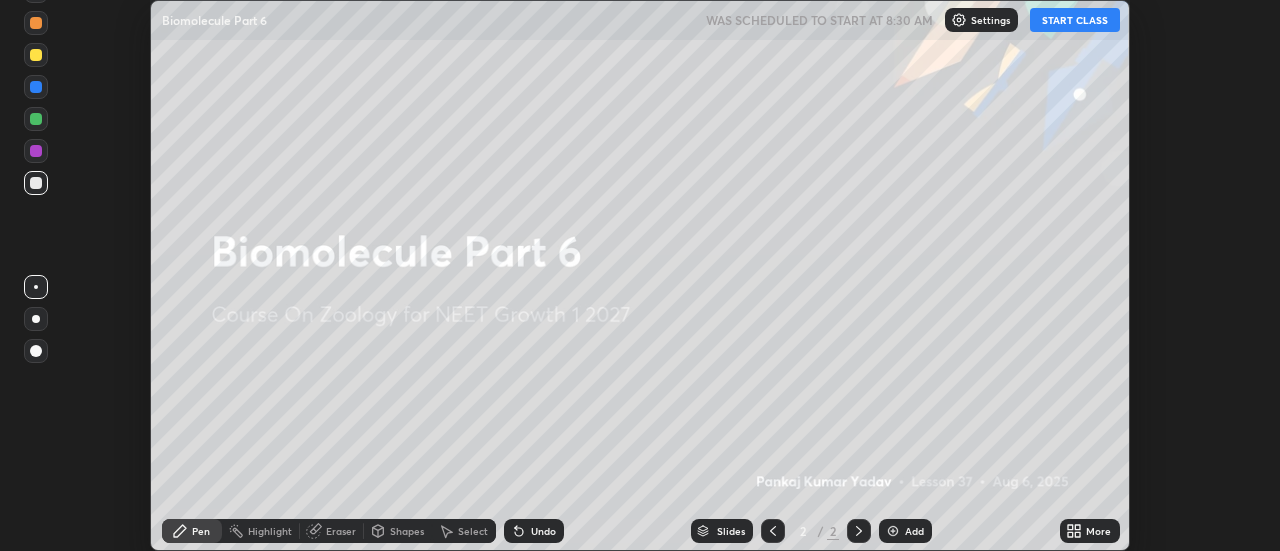 click on "START CLASS" at bounding box center [1075, 20] 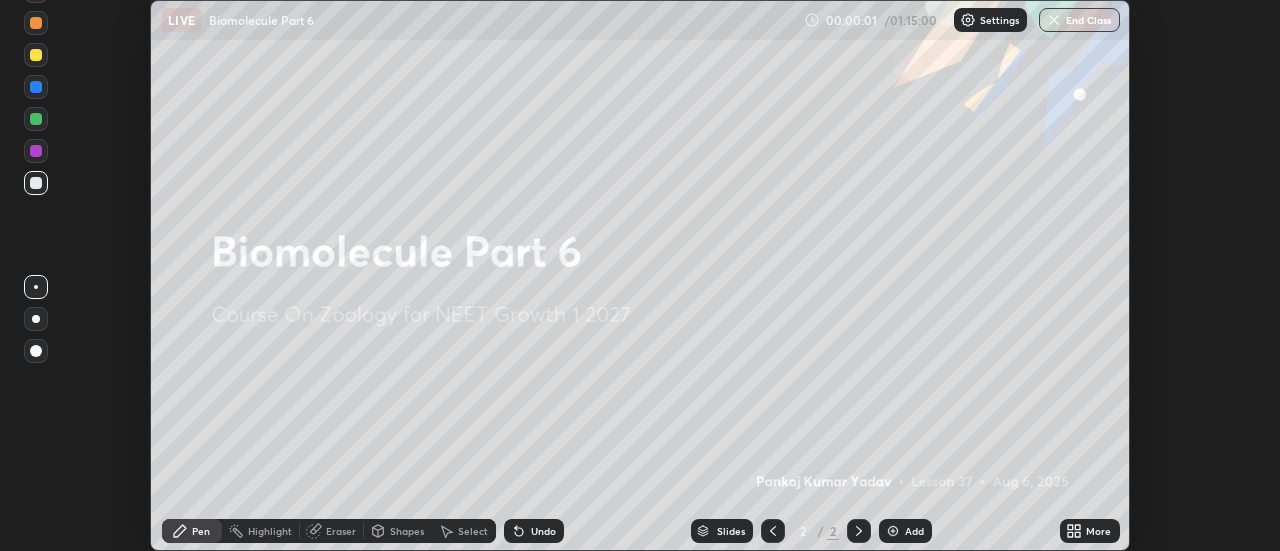 click 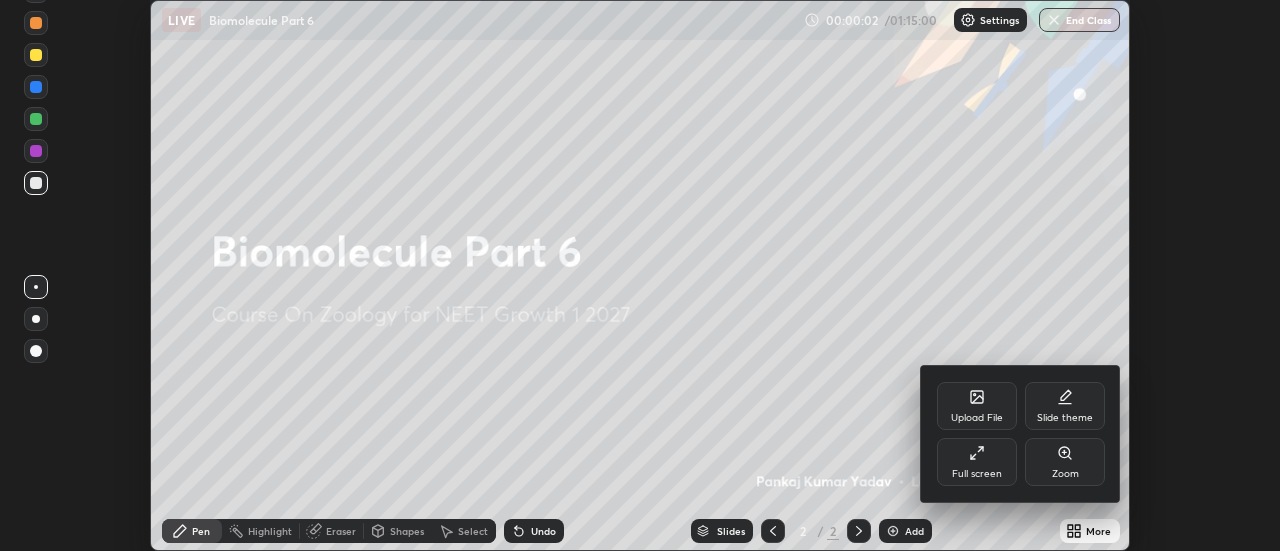 click on "Full screen" at bounding box center (977, 462) 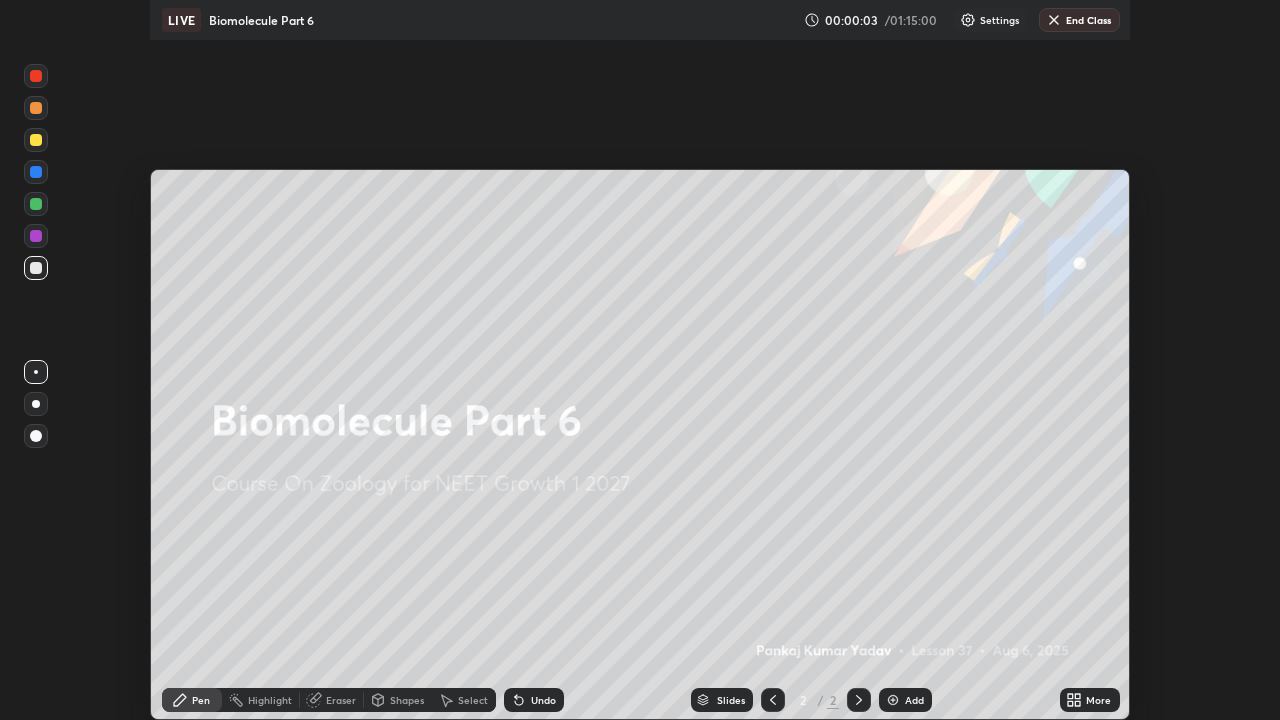 scroll, scrollTop: 99280, scrollLeft: 98720, axis: both 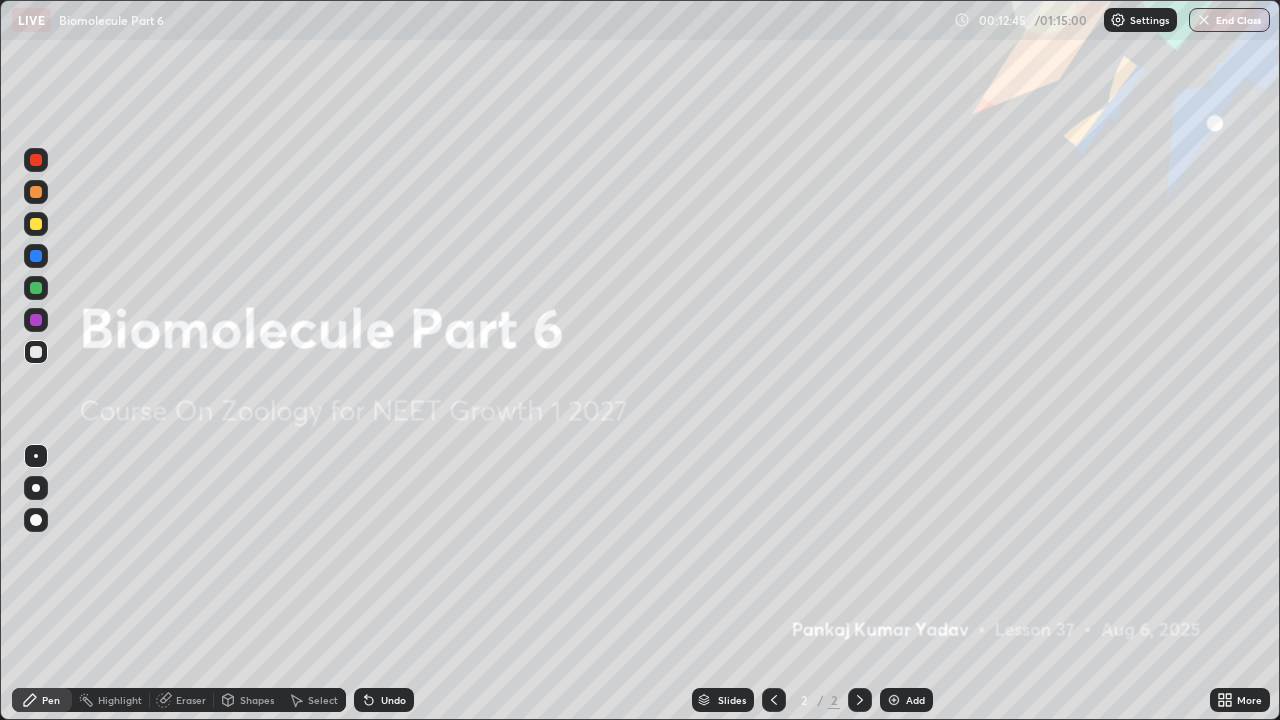 click 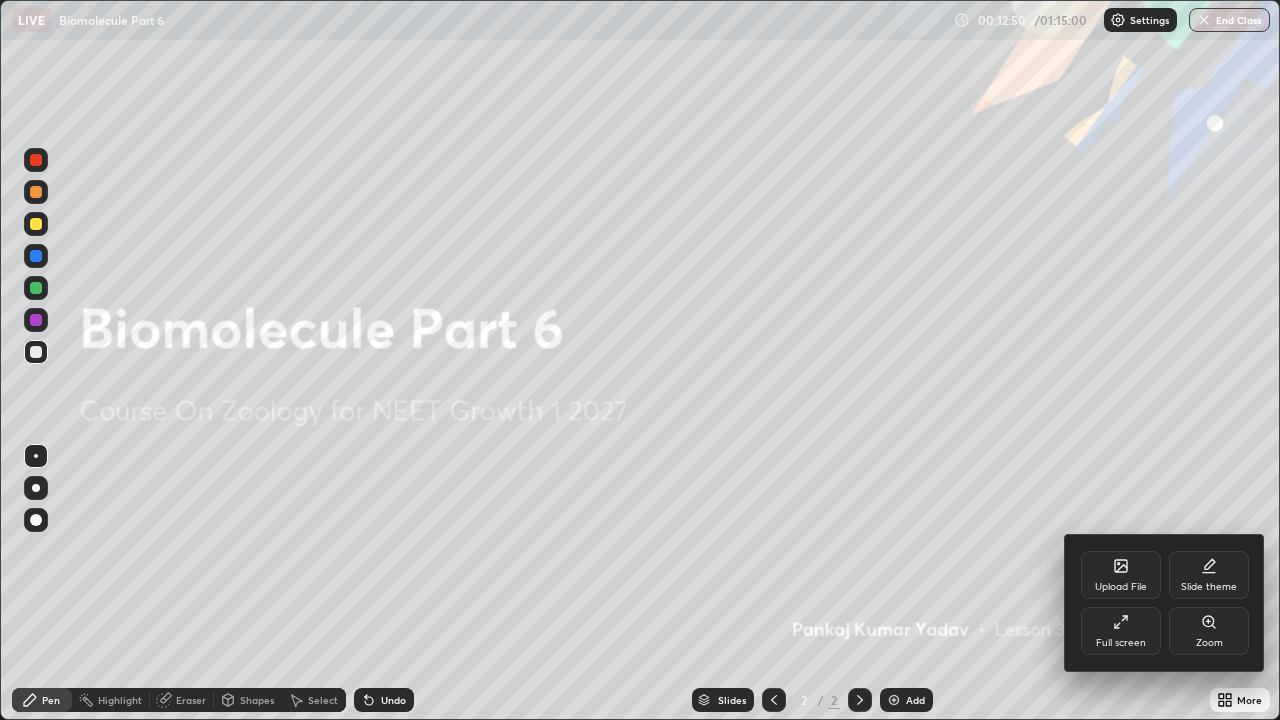 click on "Upload File" at bounding box center (1121, 575) 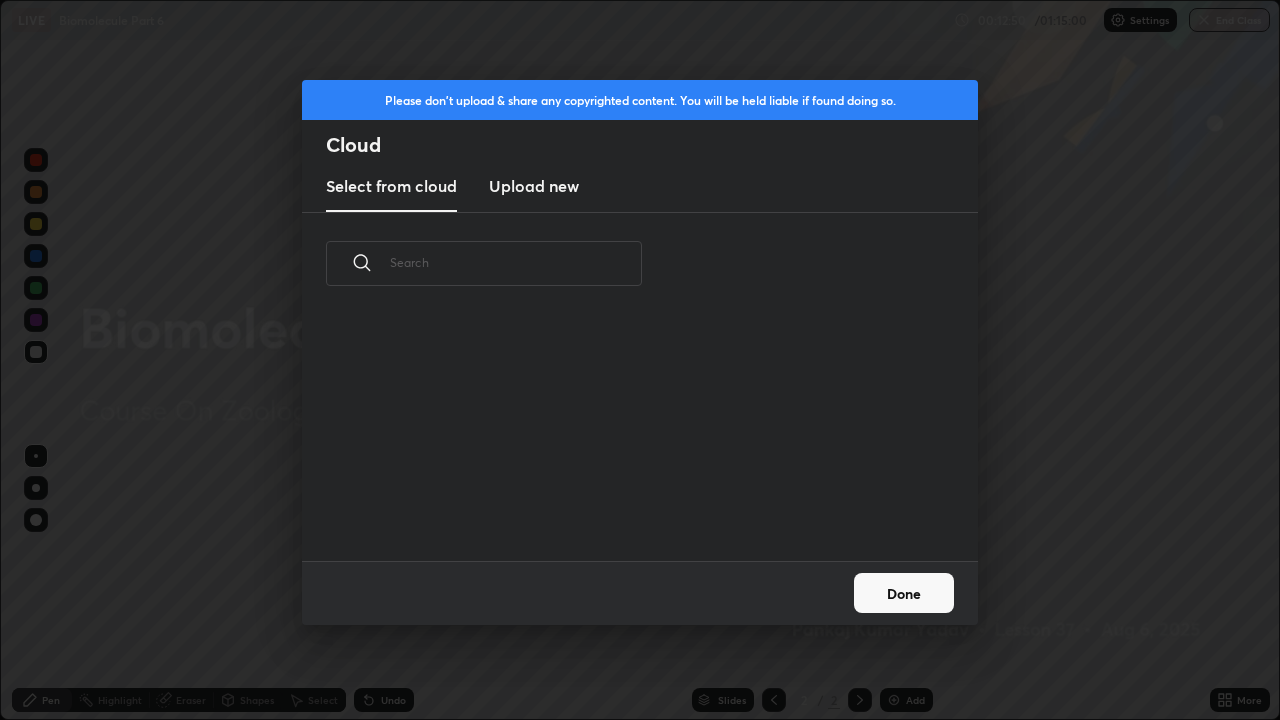 scroll, scrollTop: 7, scrollLeft: 11, axis: both 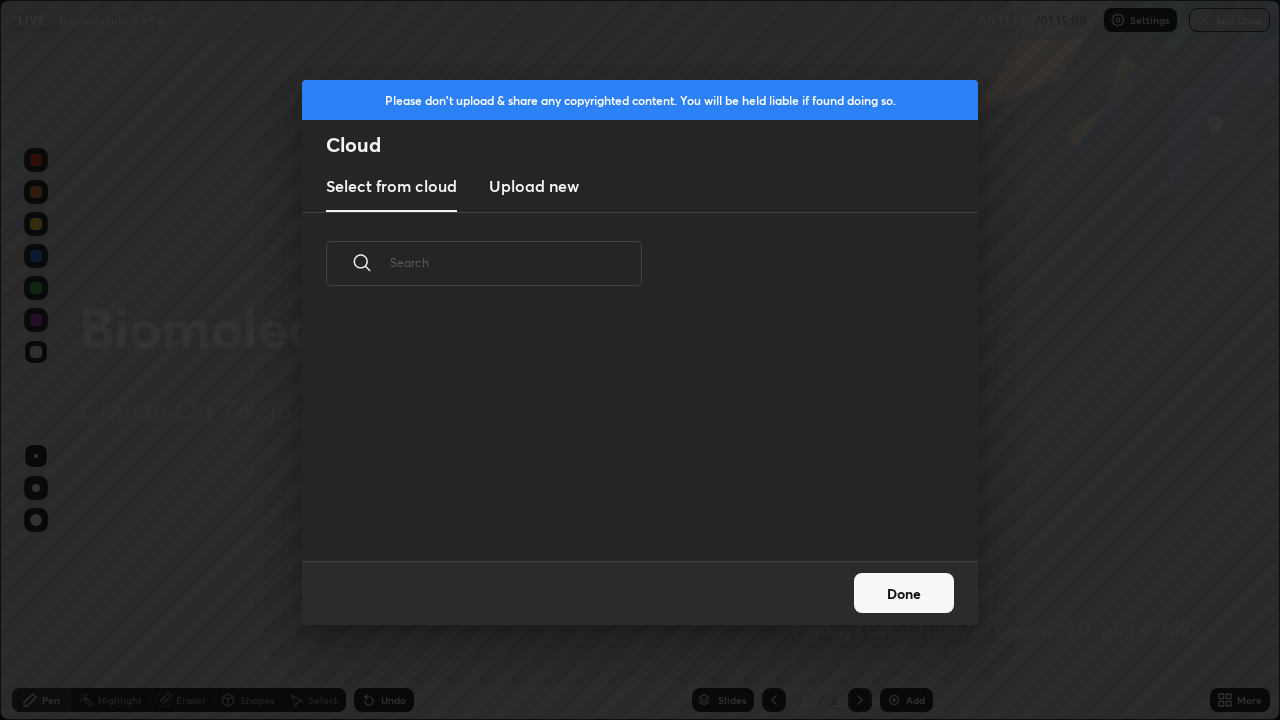 click on "Upload new" at bounding box center (534, 186) 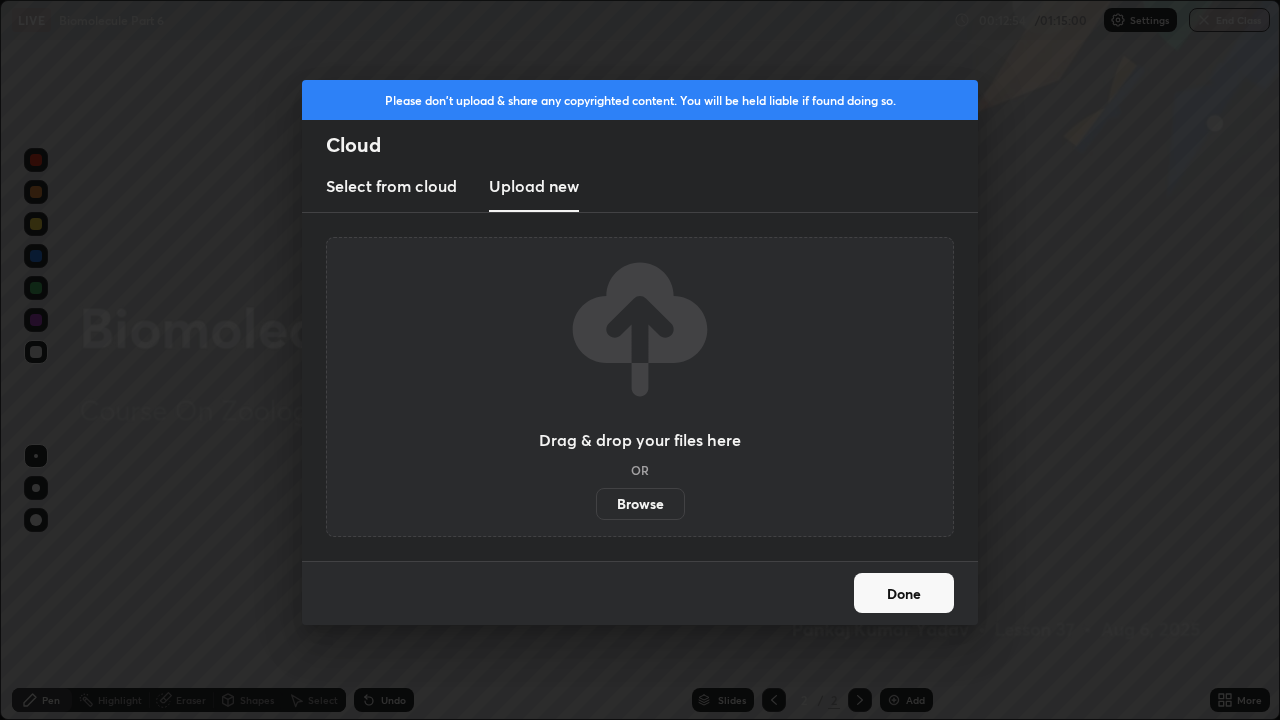 click on "Browse" at bounding box center [640, 504] 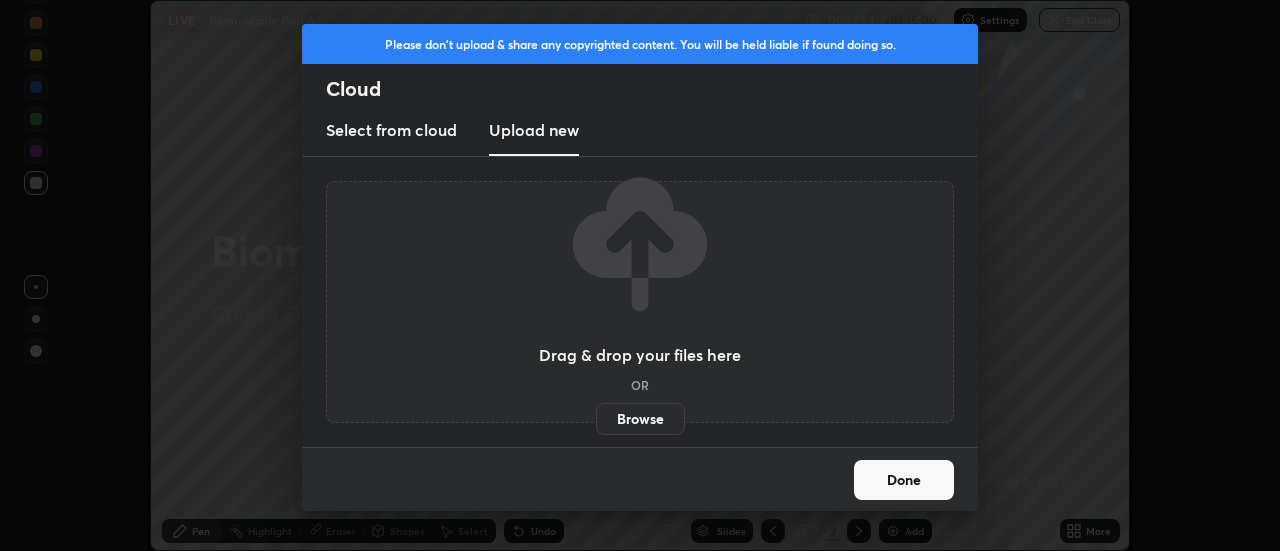 scroll, scrollTop: 551, scrollLeft: 1280, axis: both 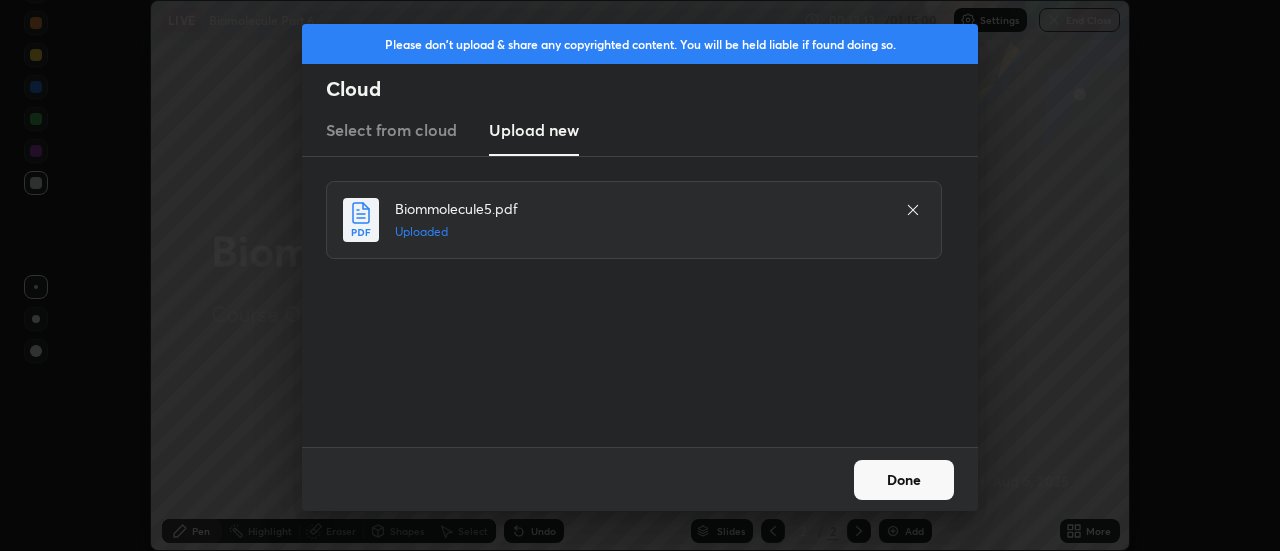 click on "Done" at bounding box center (904, 480) 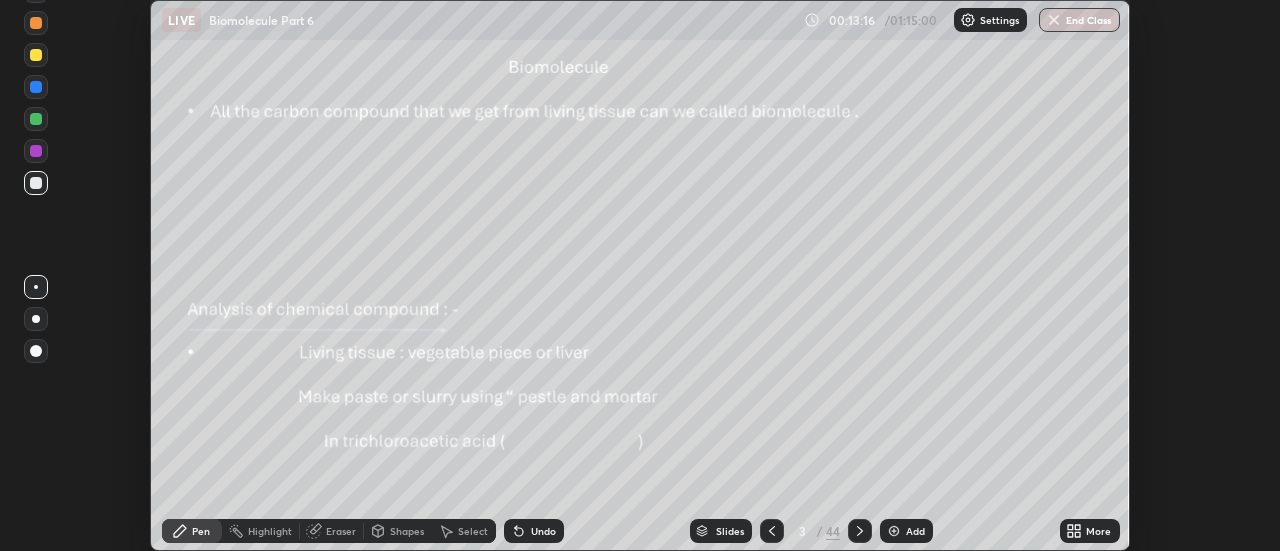 click on "Slides" at bounding box center [730, 531] 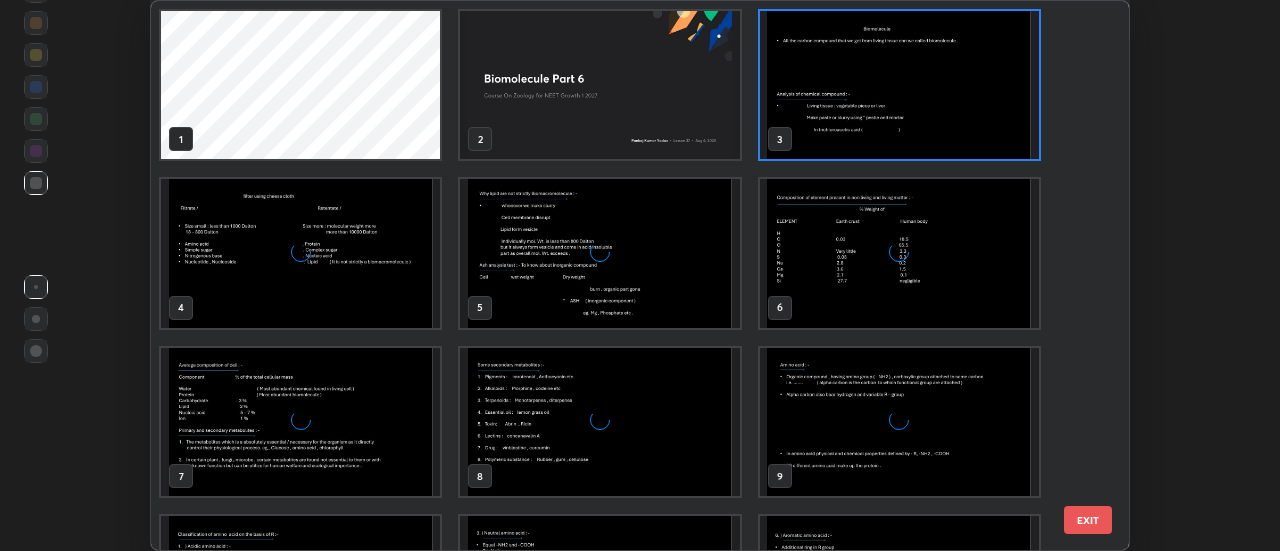 scroll, scrollTop: 7, scrollLeft: 11, axis: both 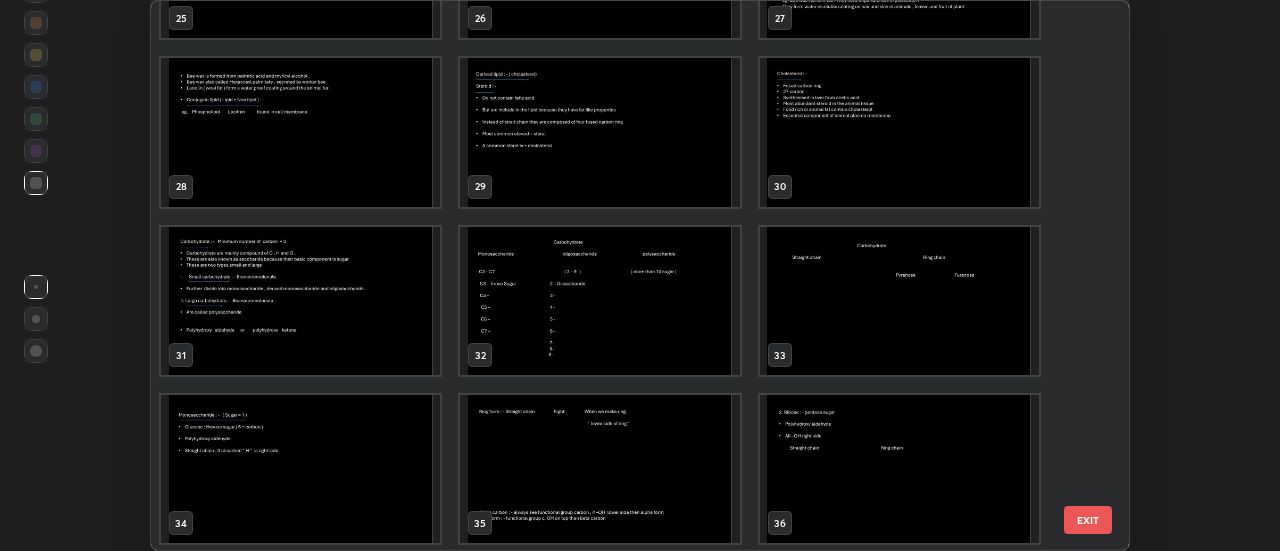 click at bounding box center (899, 301) 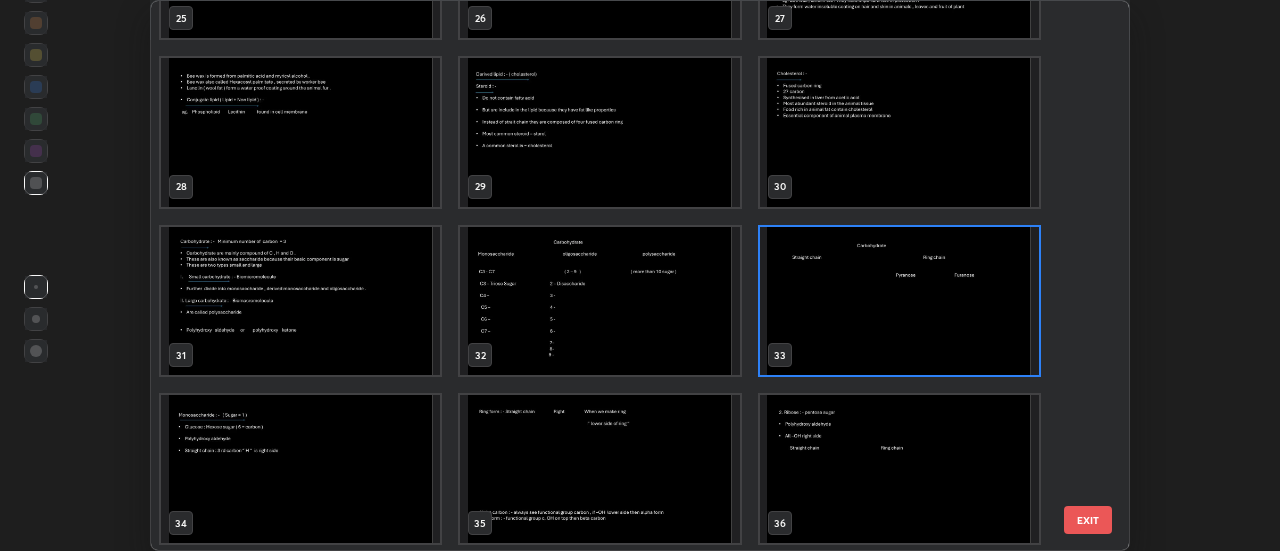 click at bounding box center [899, 301] 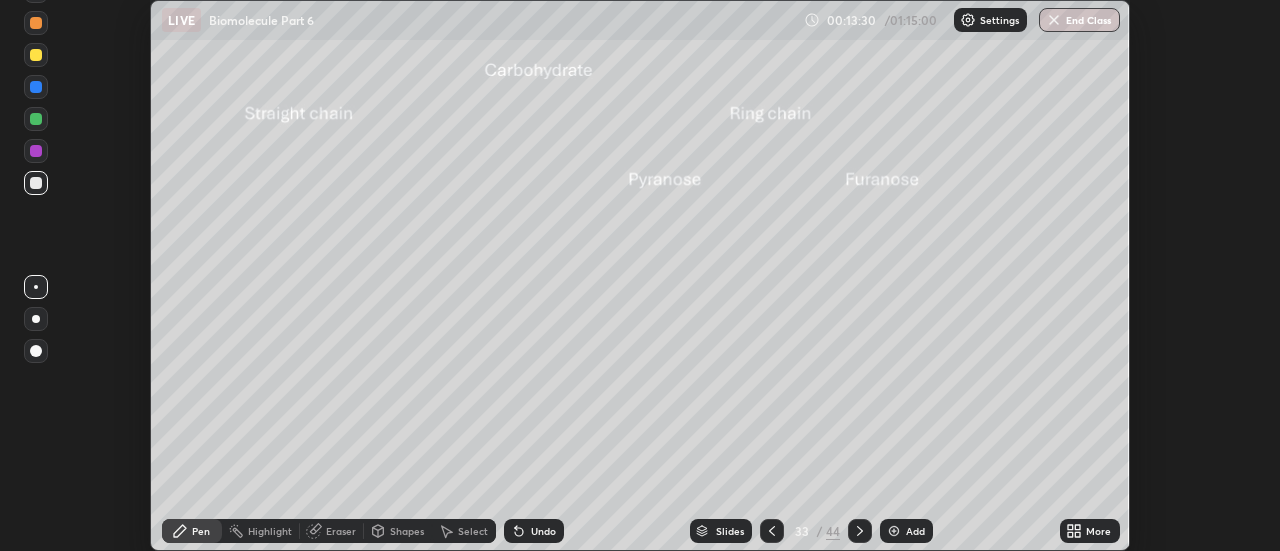 click 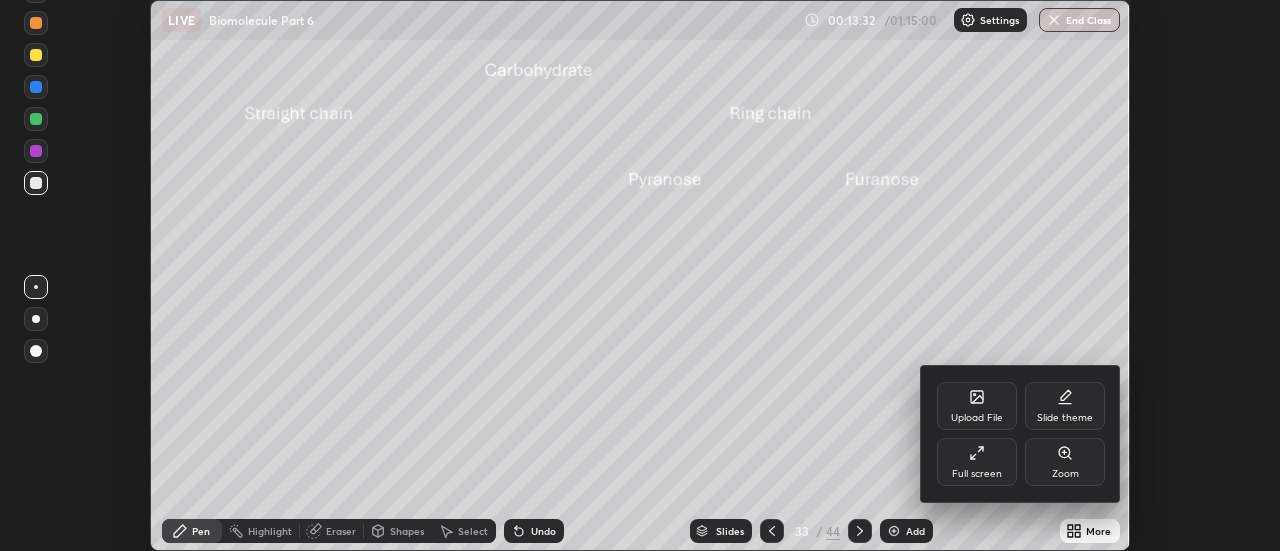 click on "Full screen" at bounding box center (977, 462) 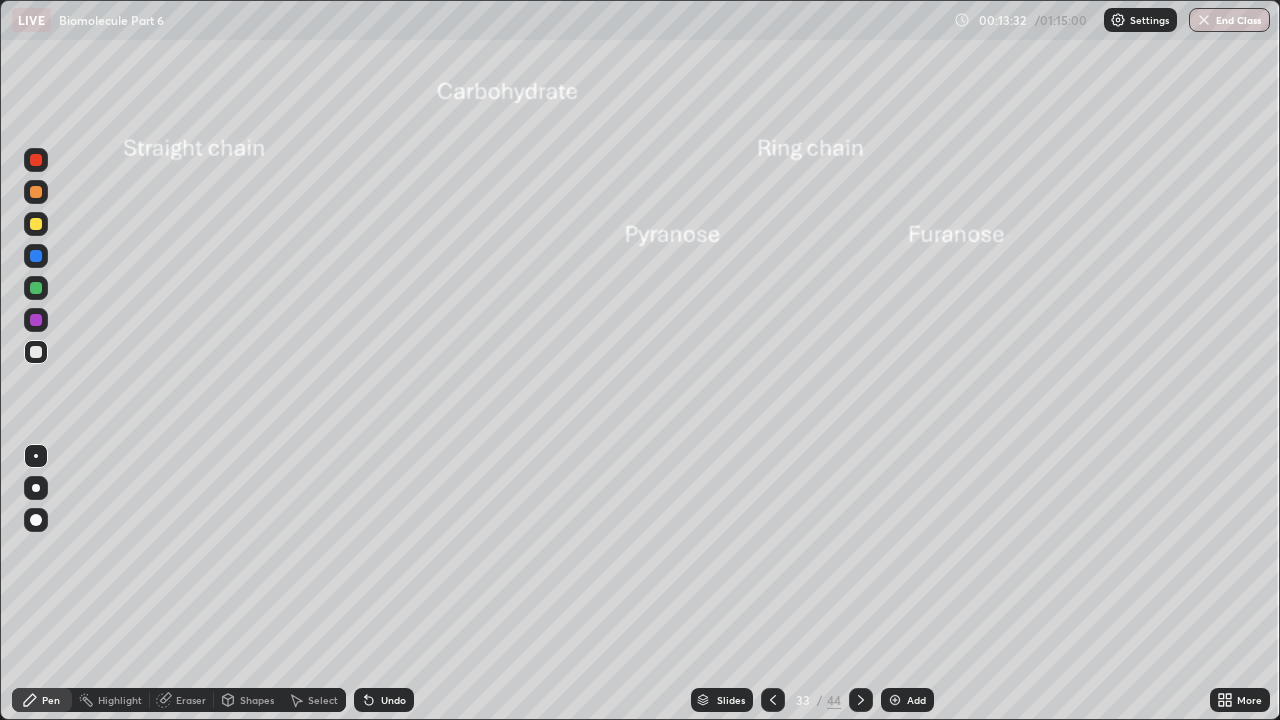 scroll, scrollTop: 99280, scrollLeft: 98720, axis: both 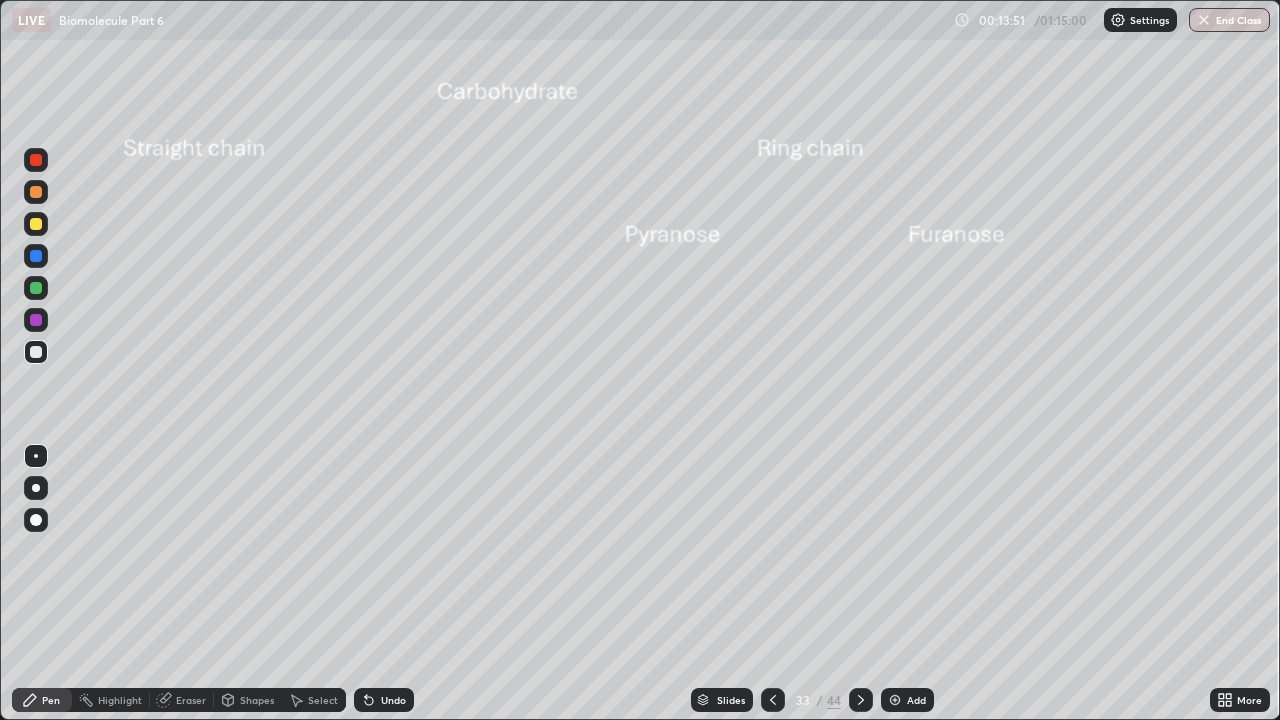 click at bounding box center (36, 488) 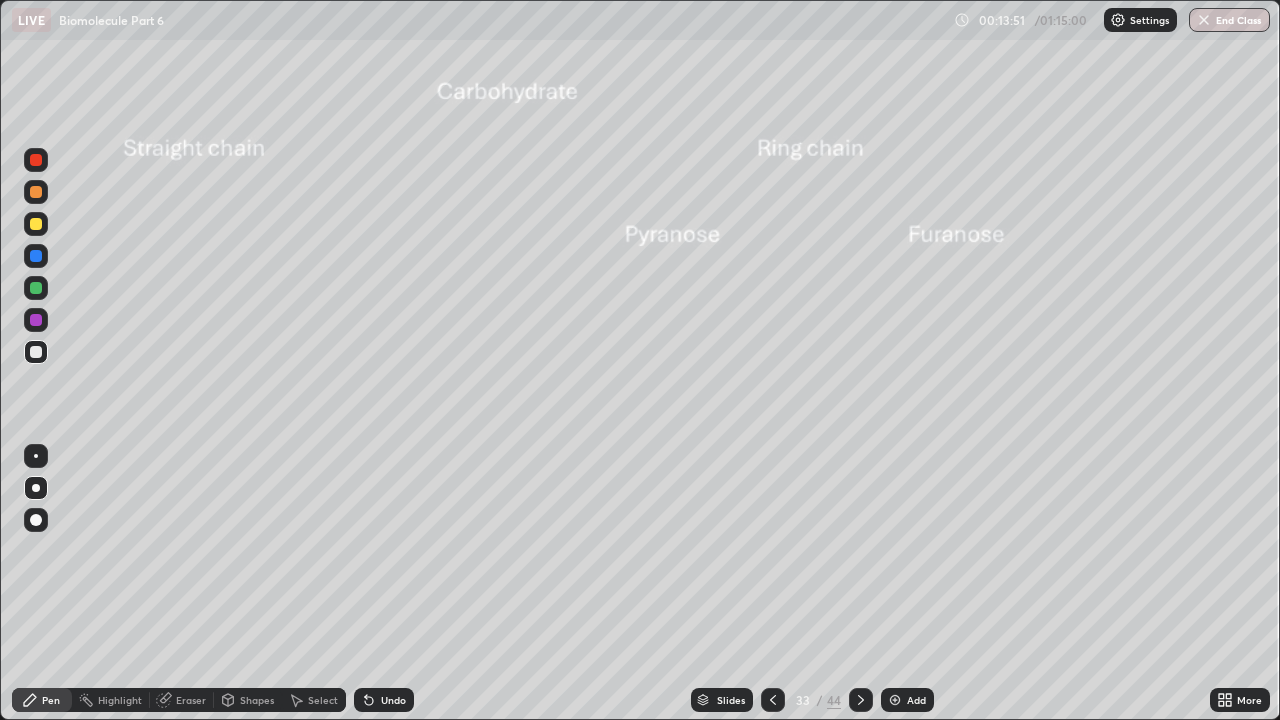 click at bounding box center [36, 192] 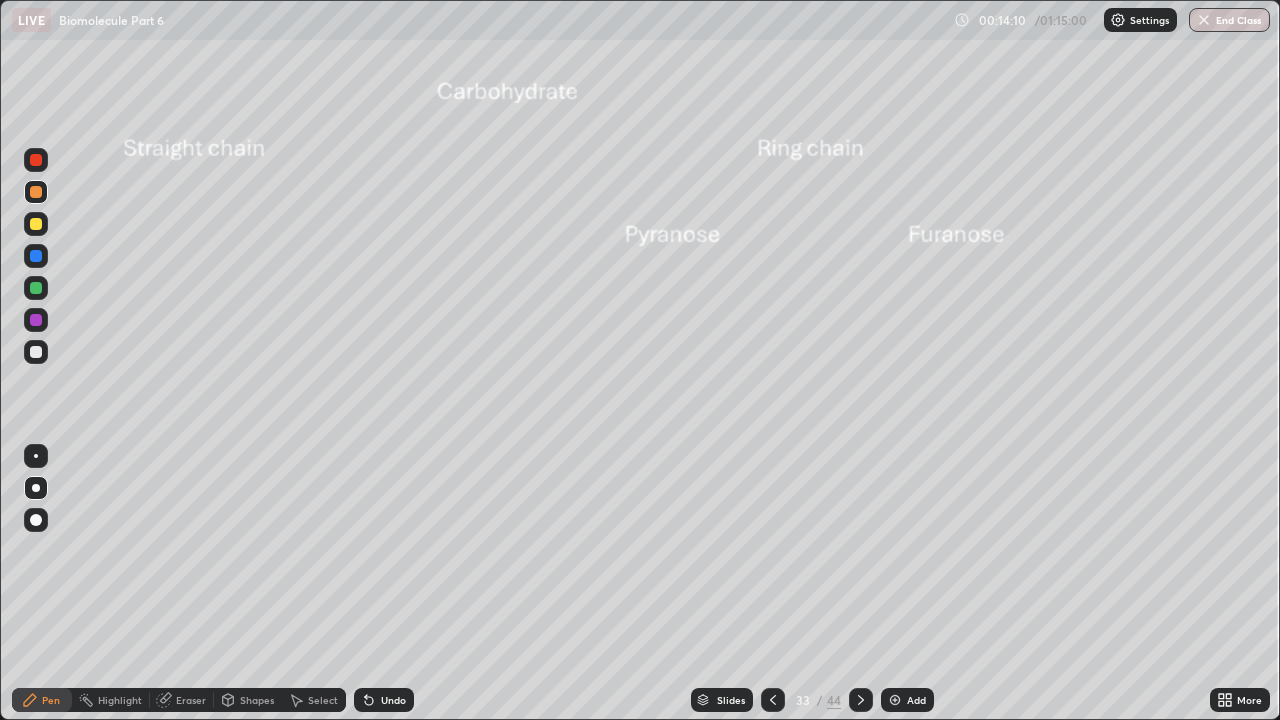 click 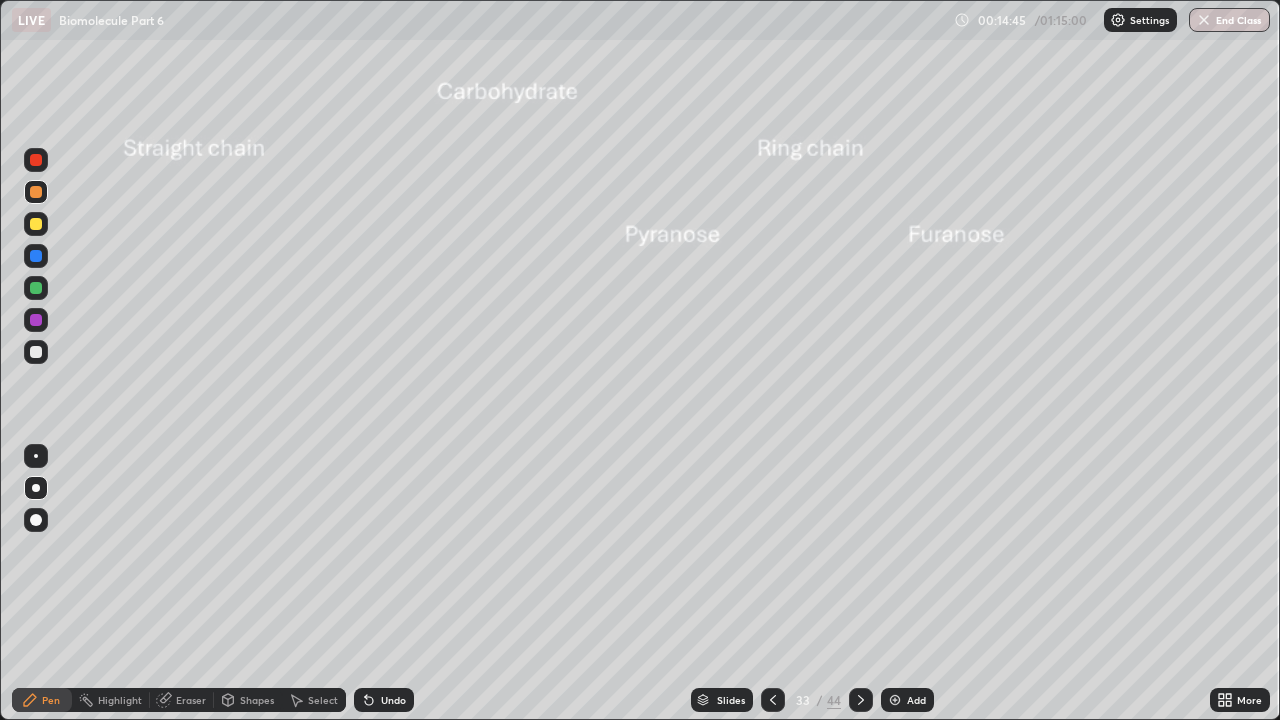 click at bounding box center (36, 456) 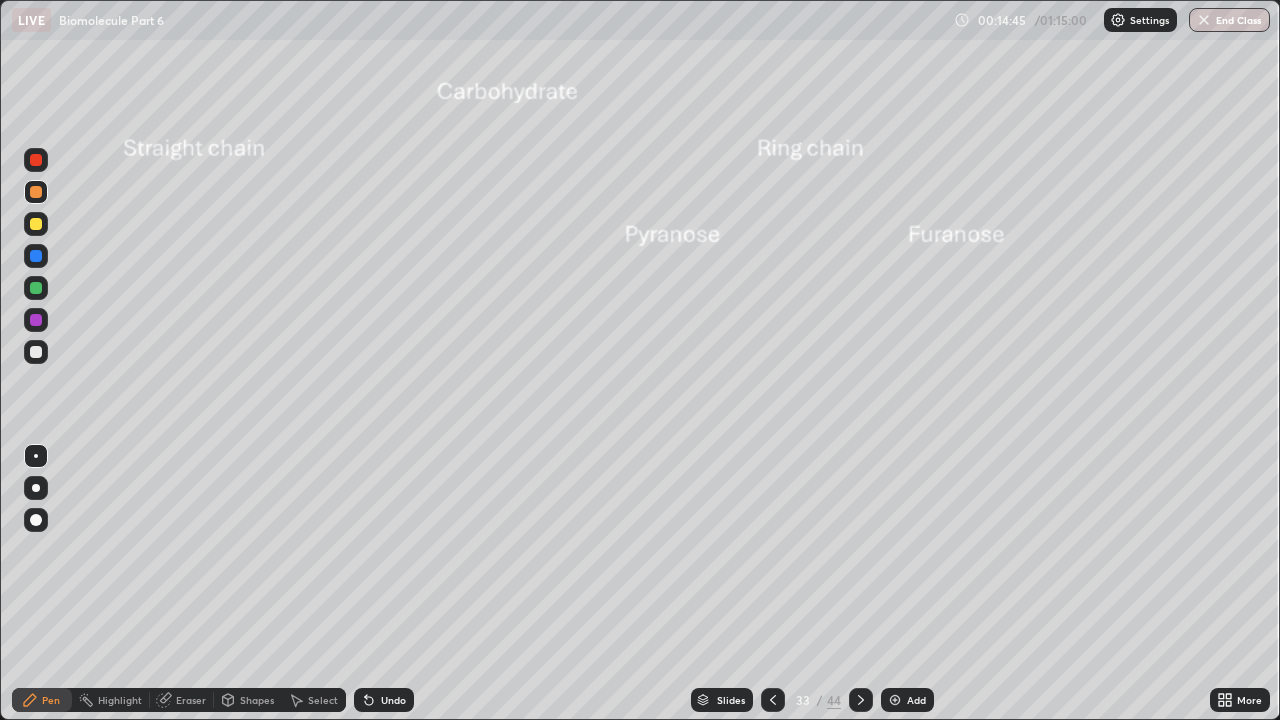 click at bounding box center (36, 160) 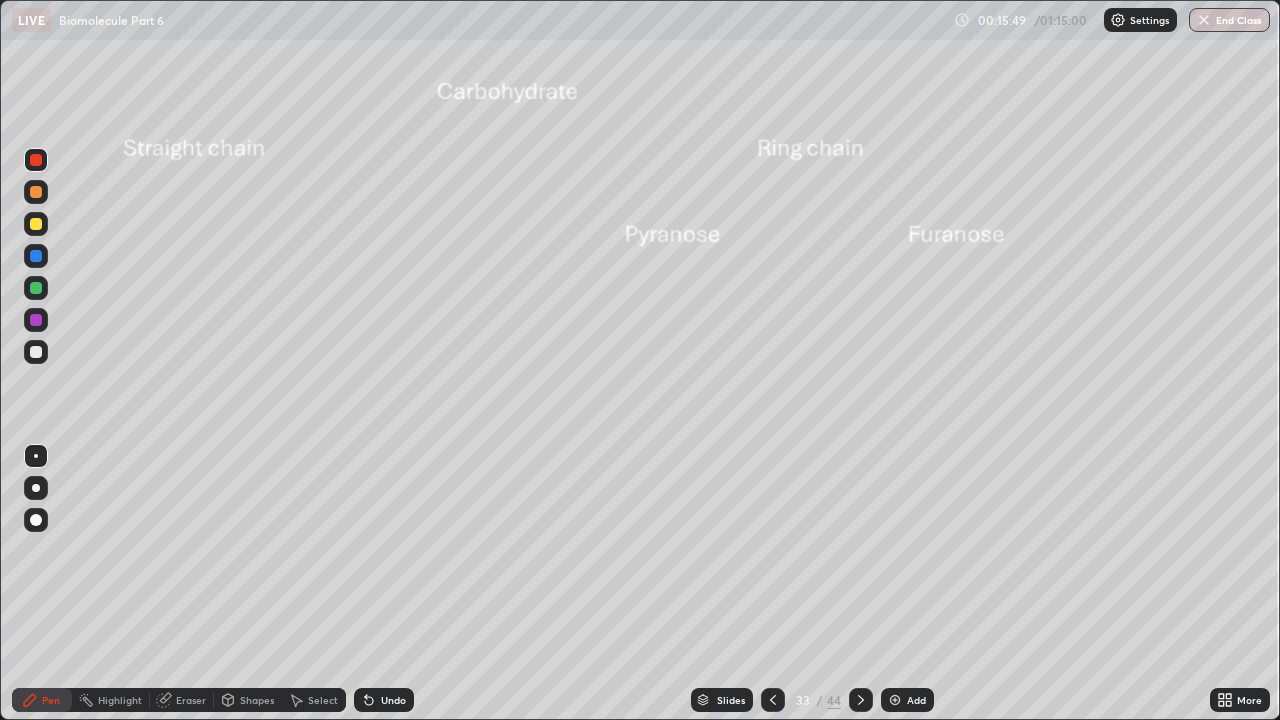click 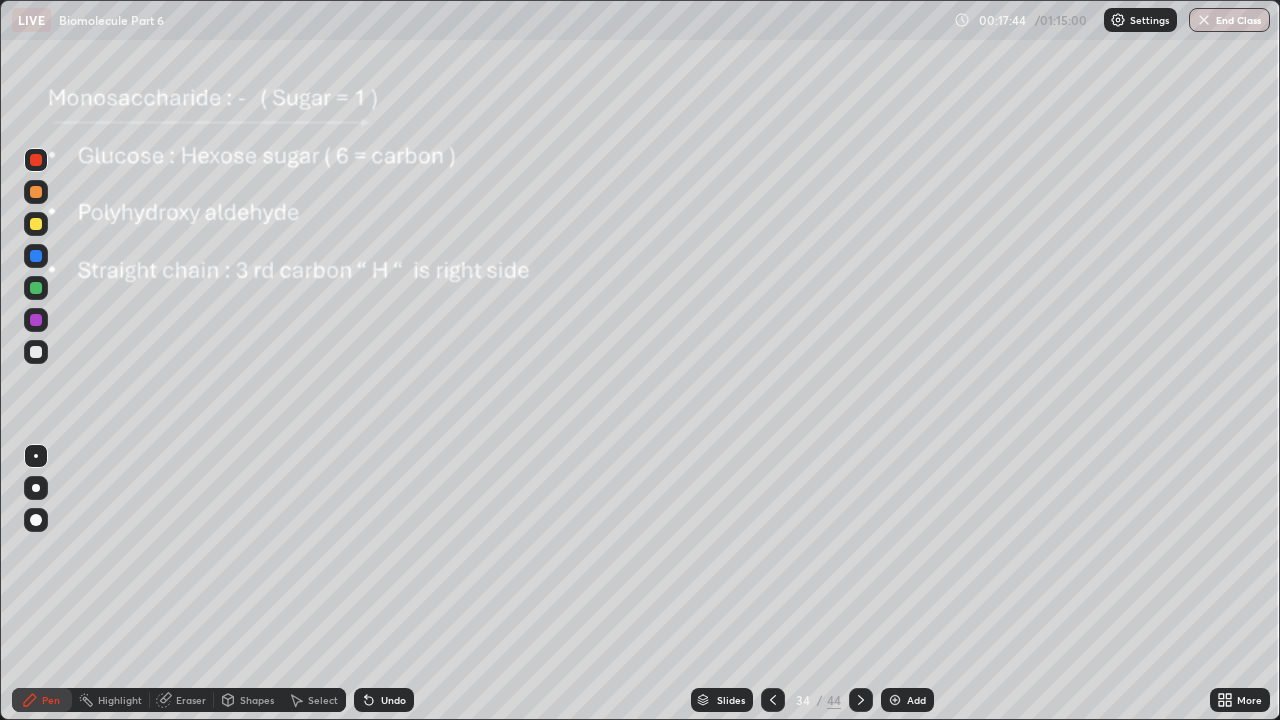 click at bounding box center (36, 320) 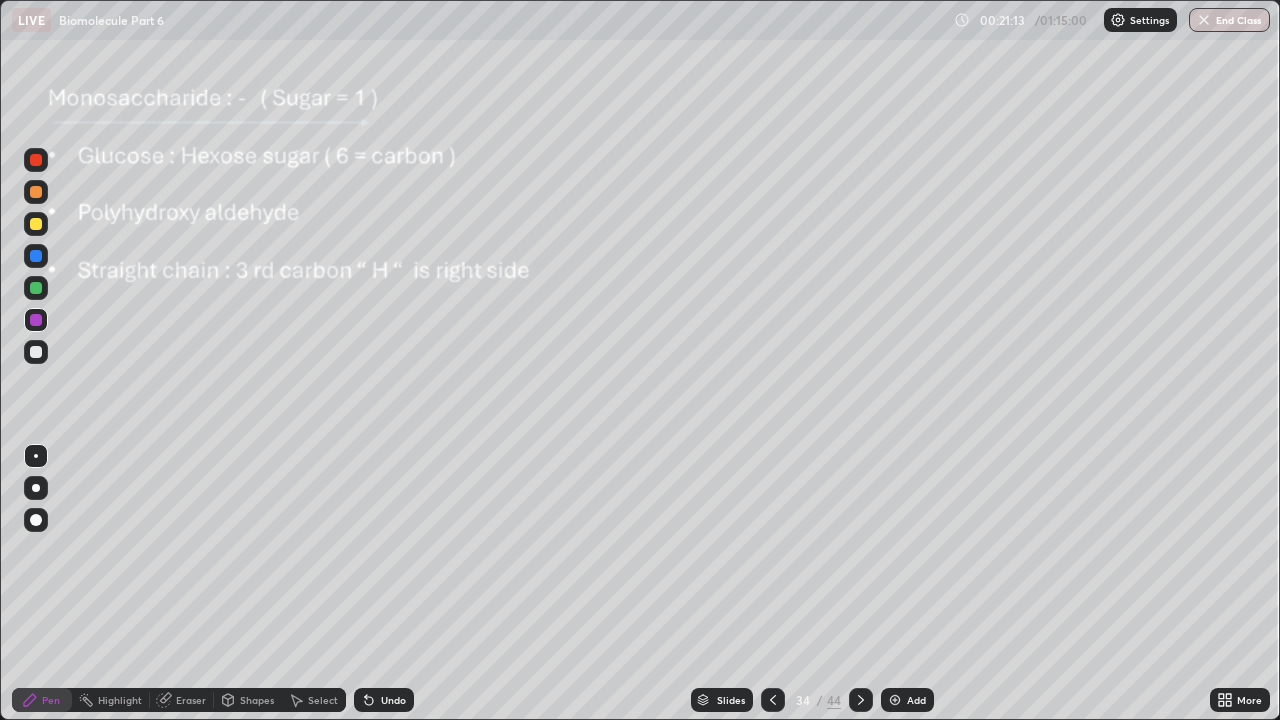 click at bounding box center (36, 160) 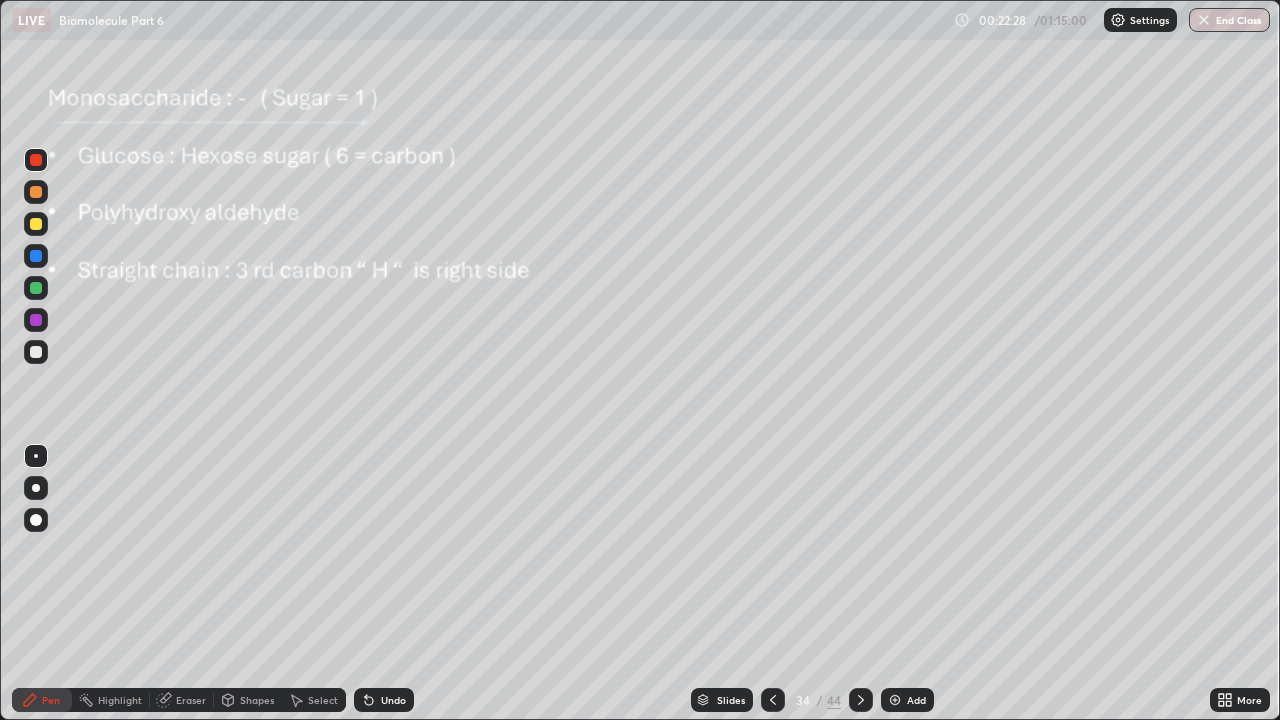 click 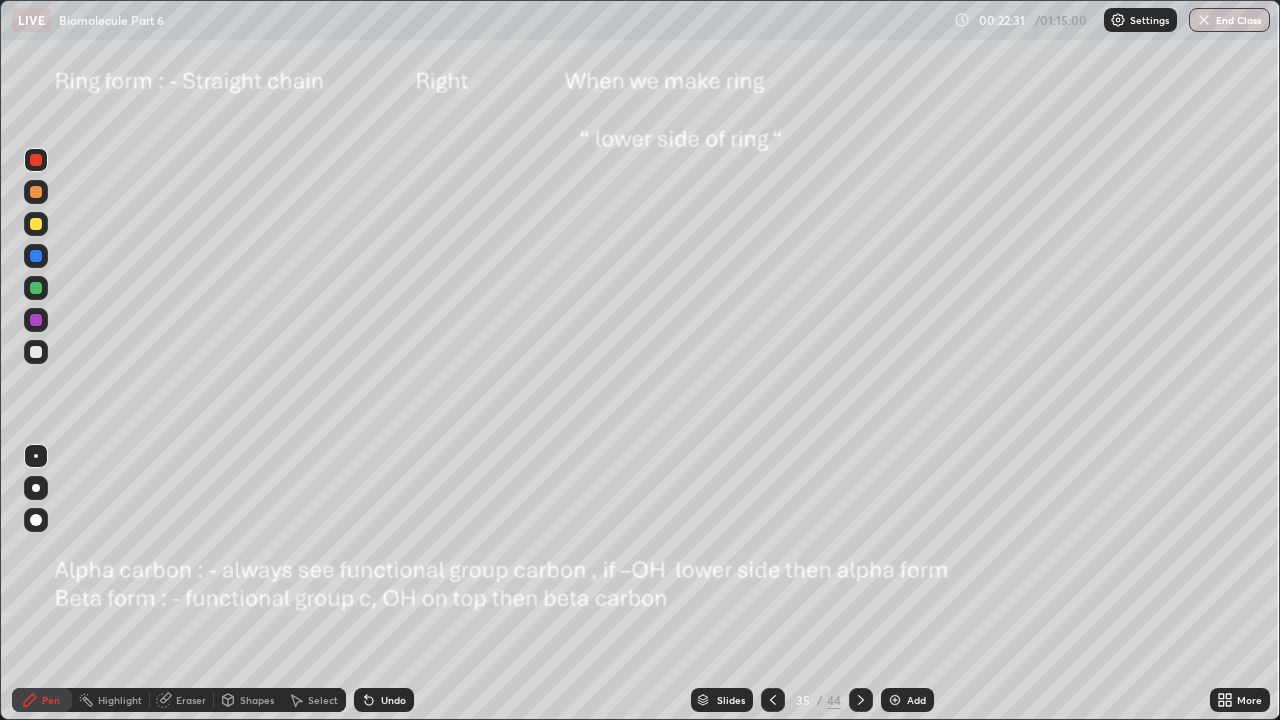 click 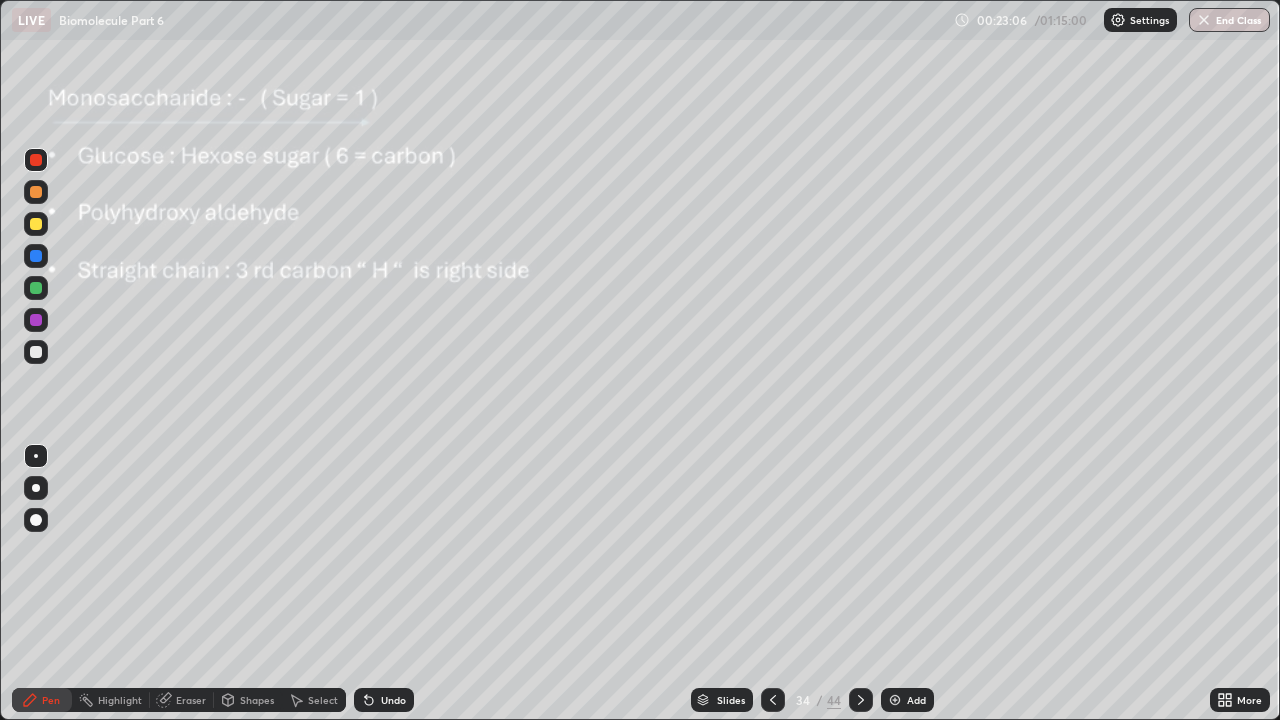 click 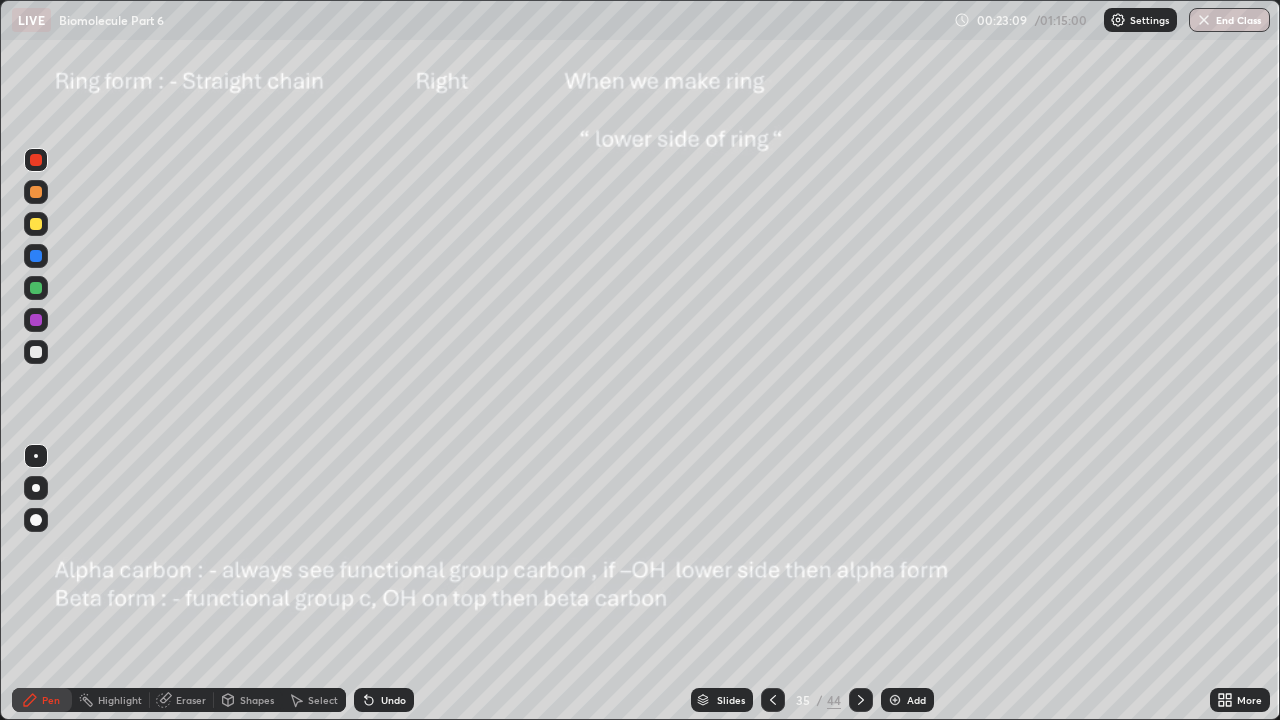 click 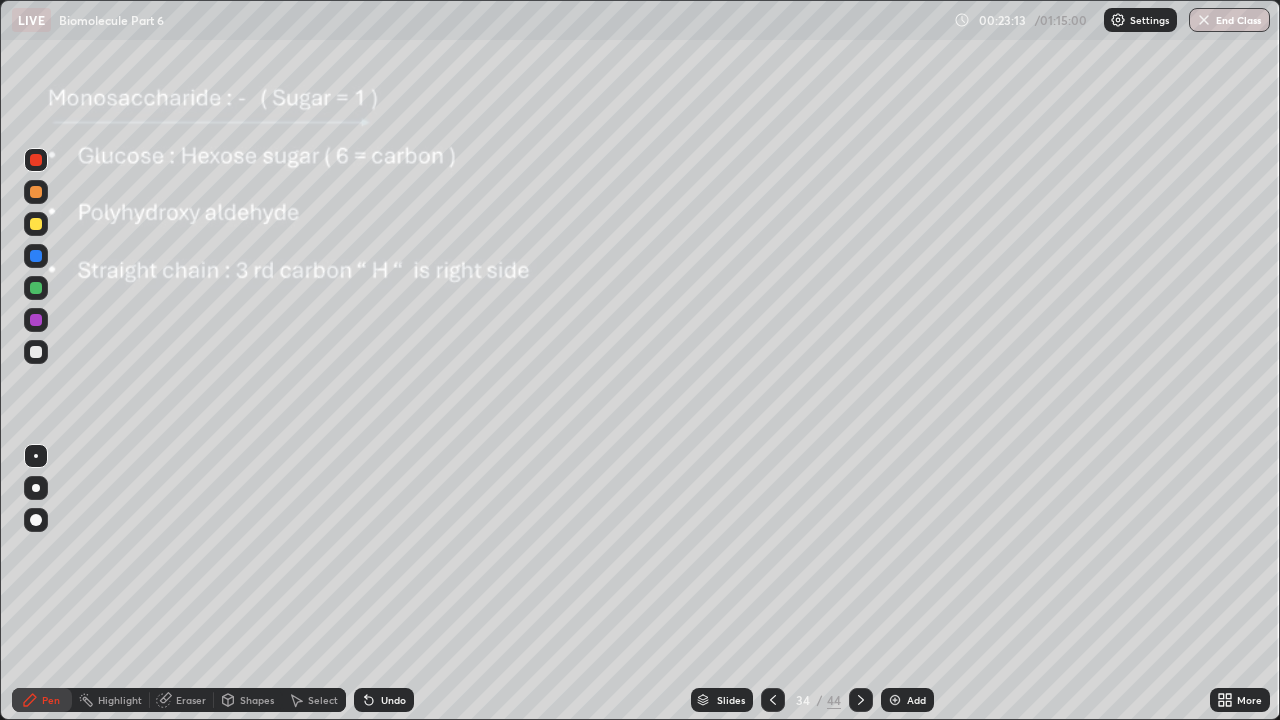 click 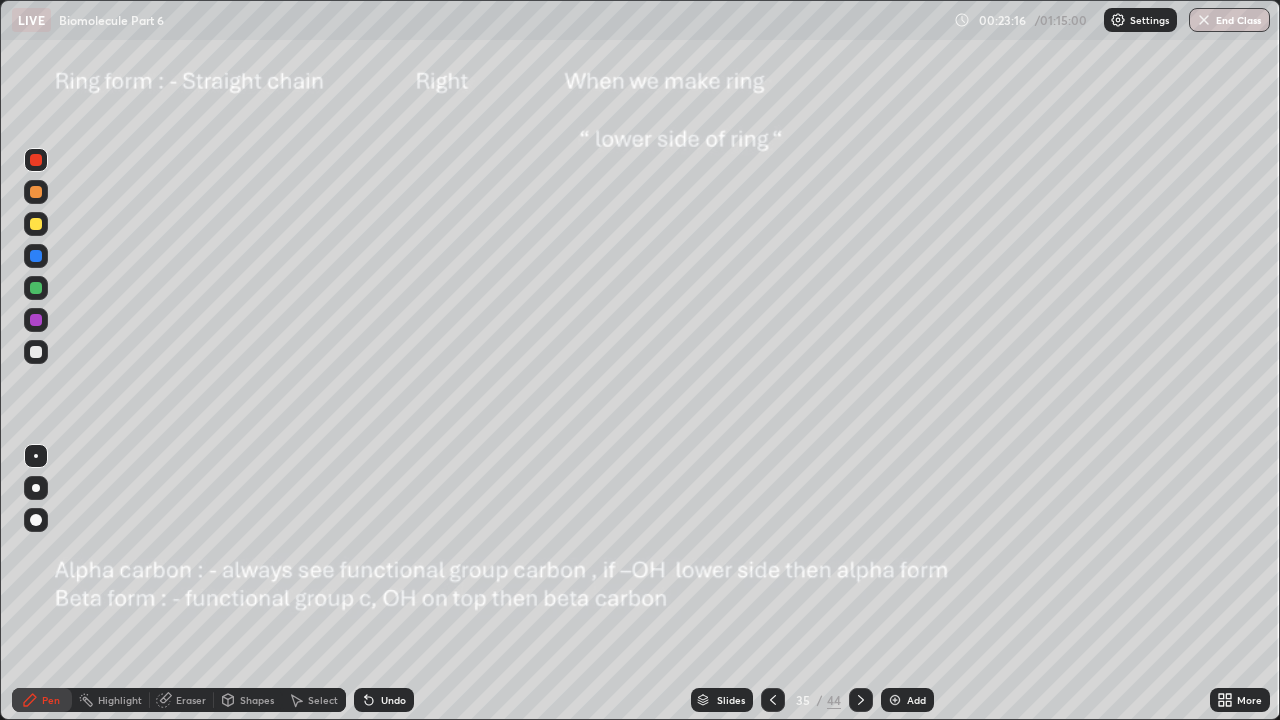 click 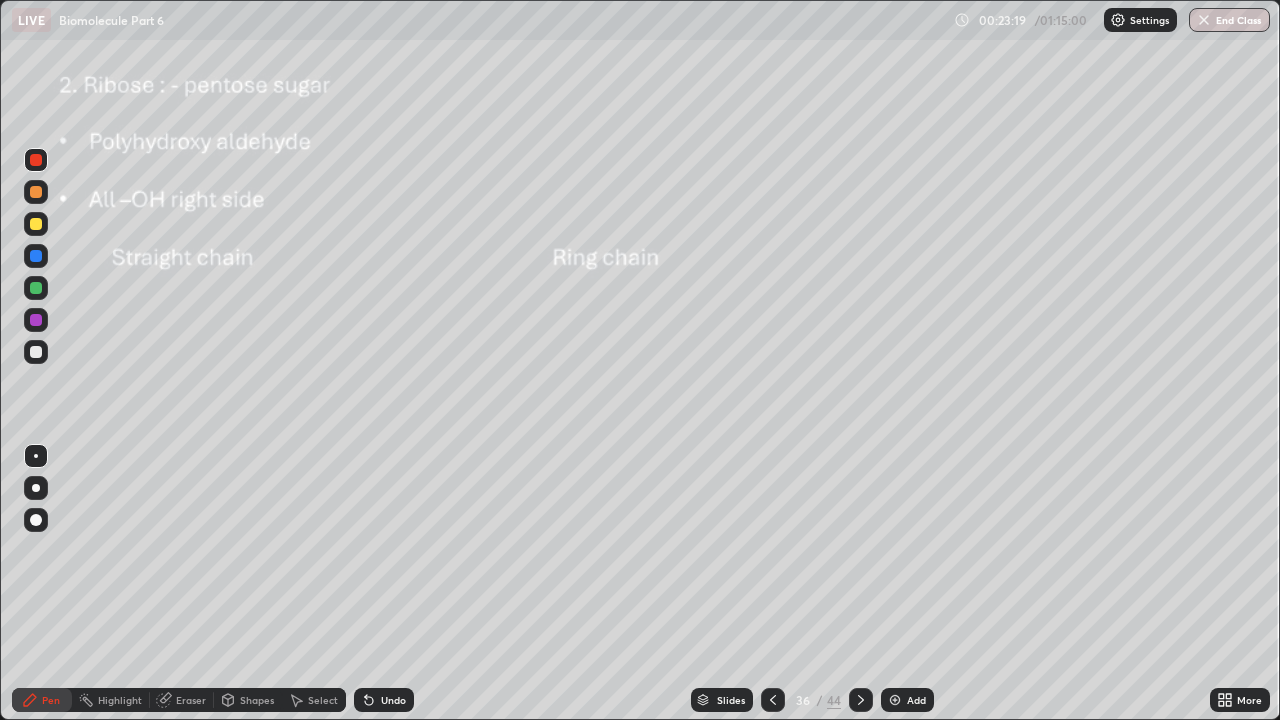 click at bounding box center [773, 700] 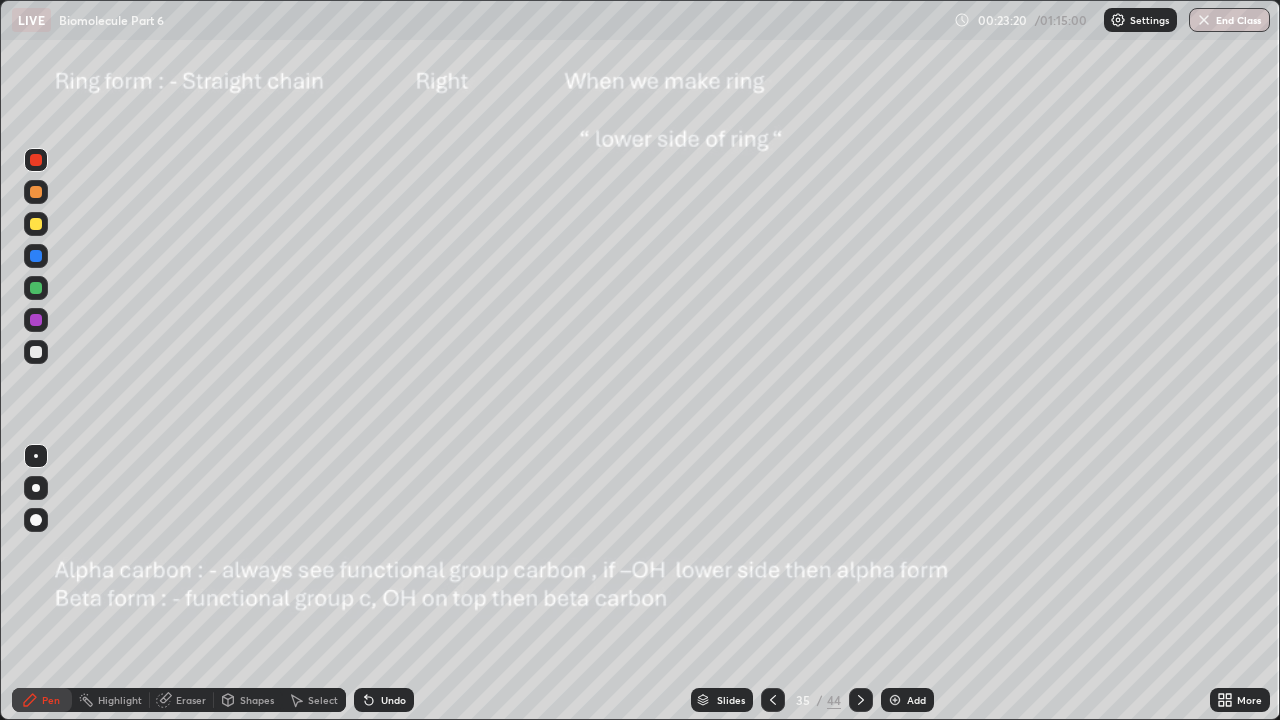 click 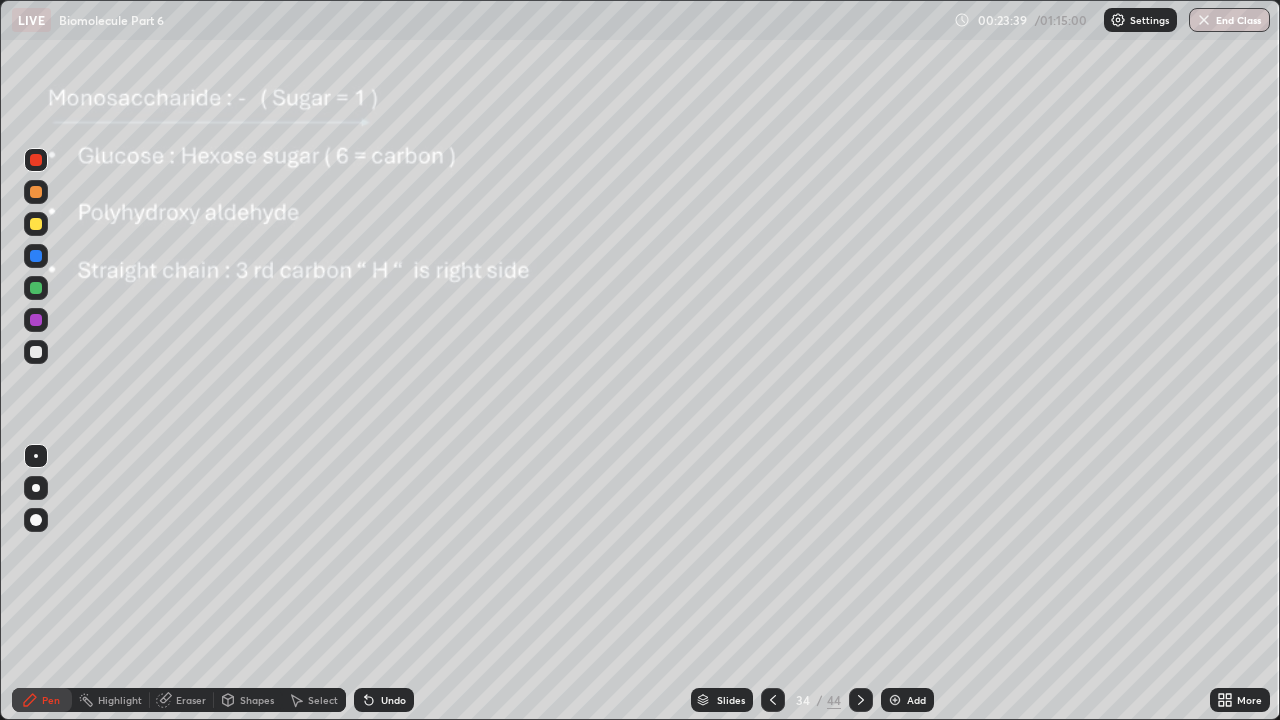 click at bounding box center [36, 192] 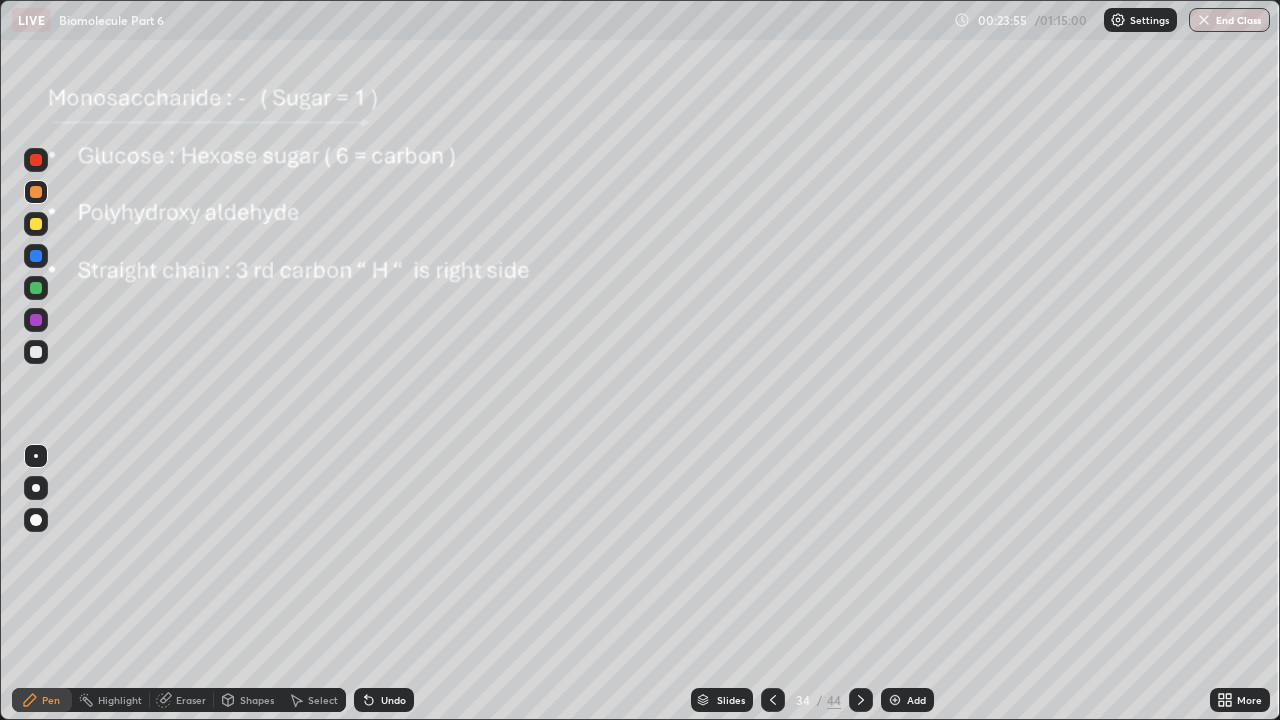click 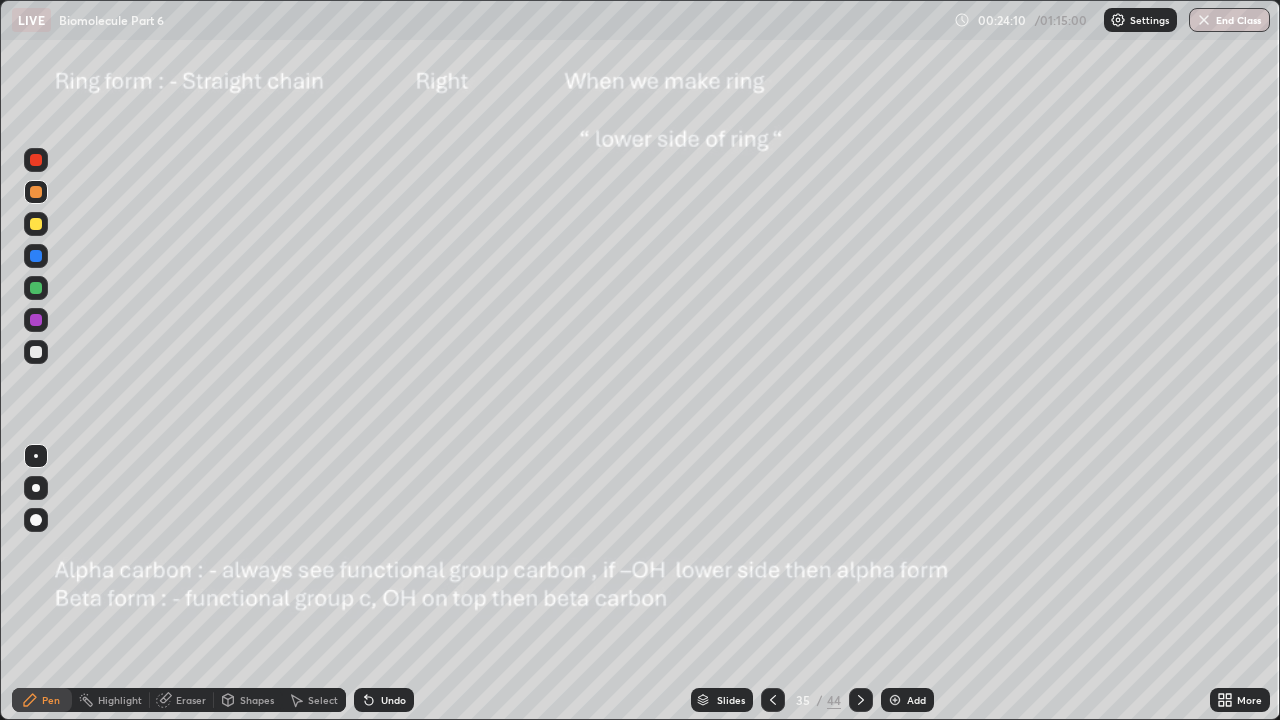 click 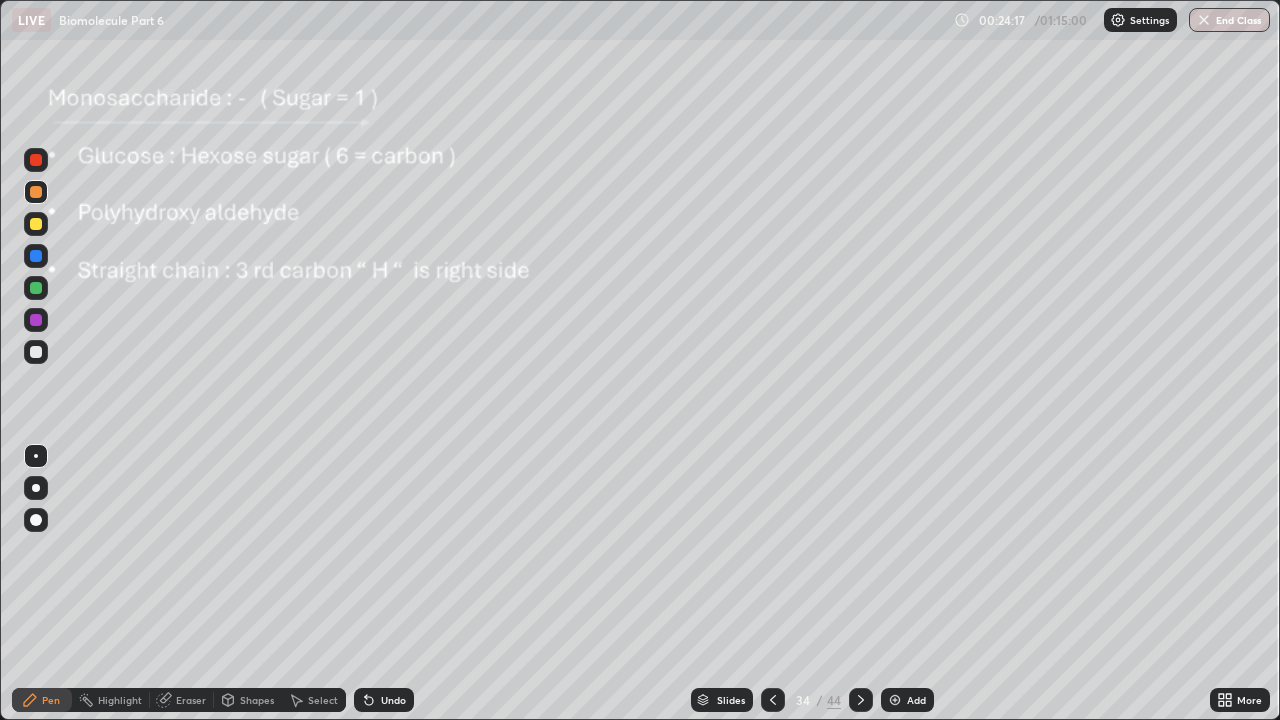 click 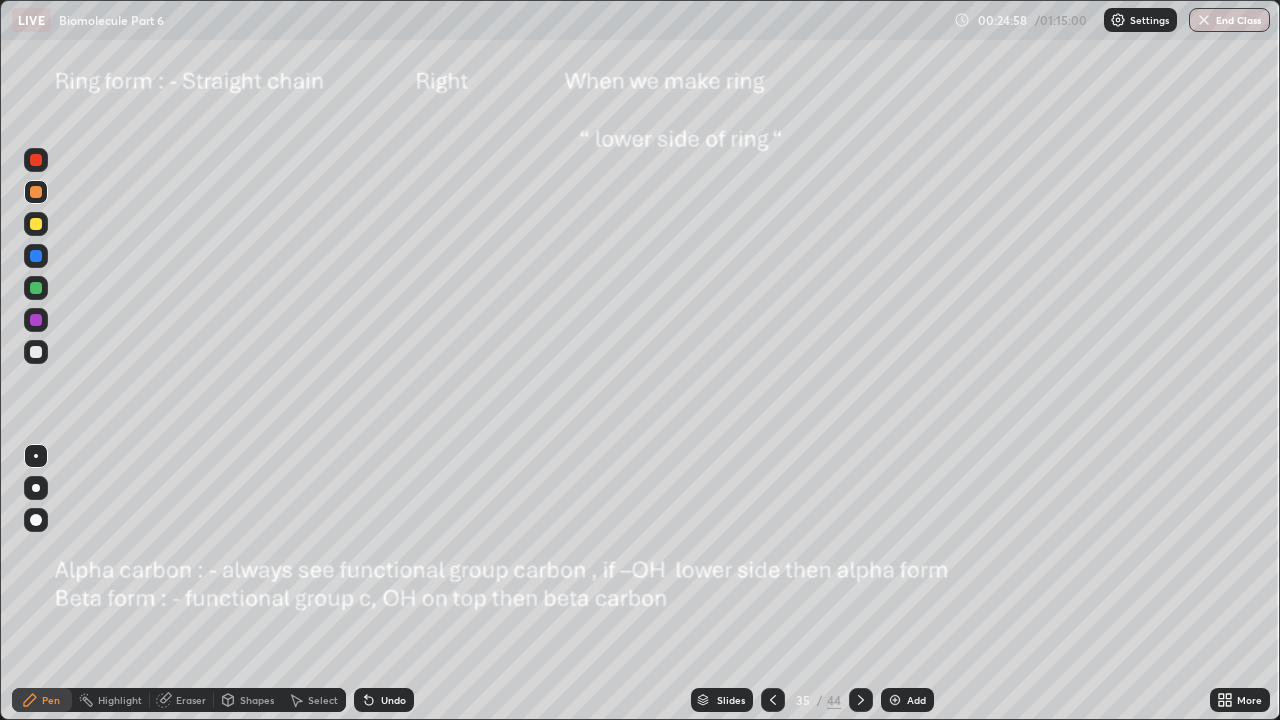 click 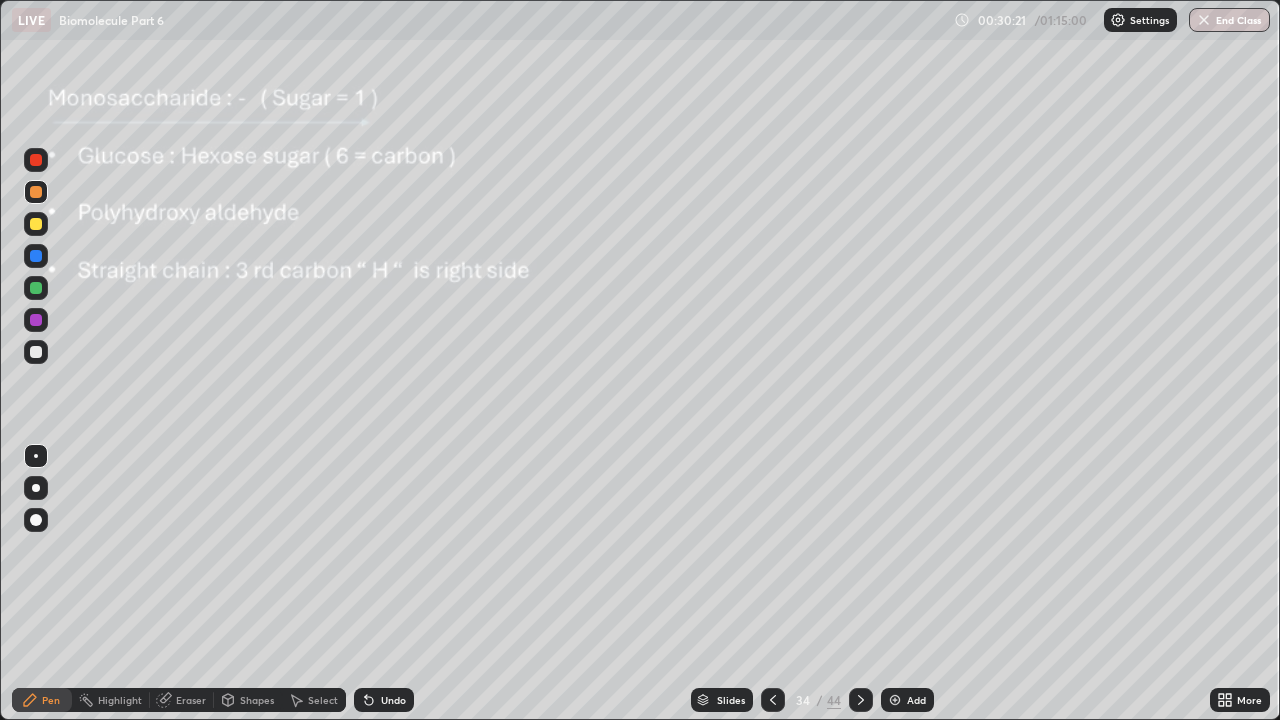click 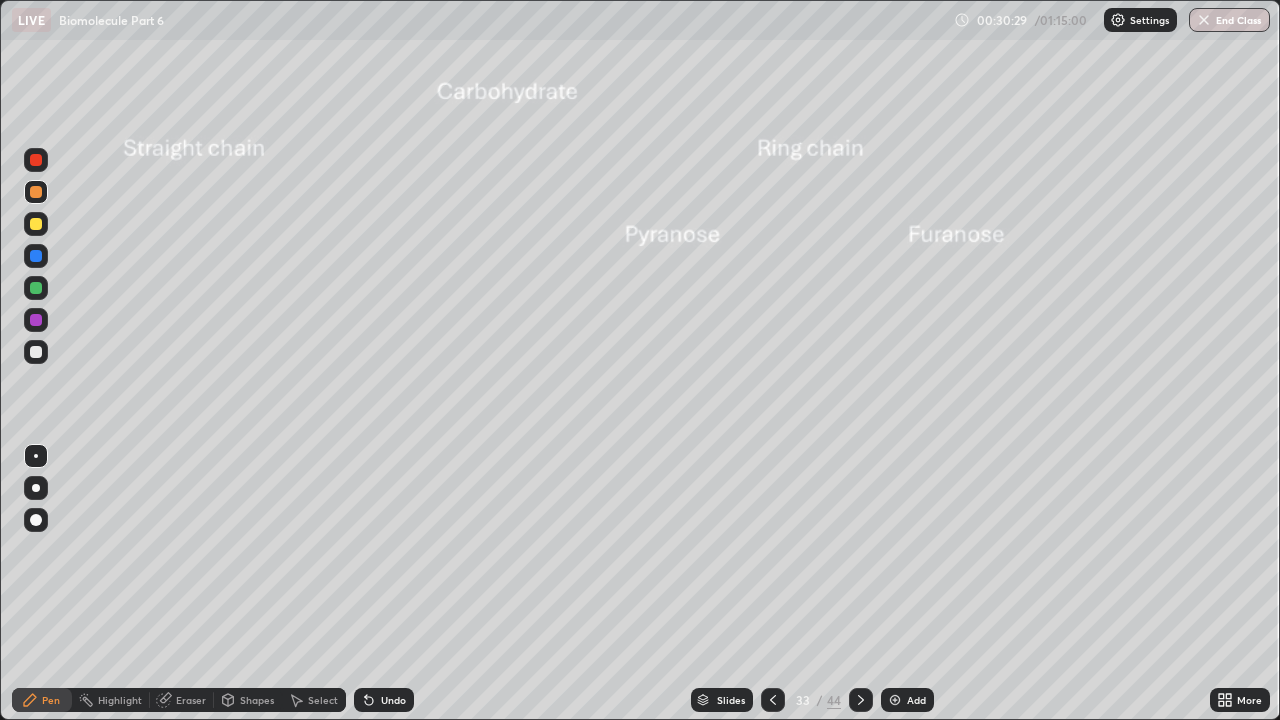 click at bounding box center (36, 192) 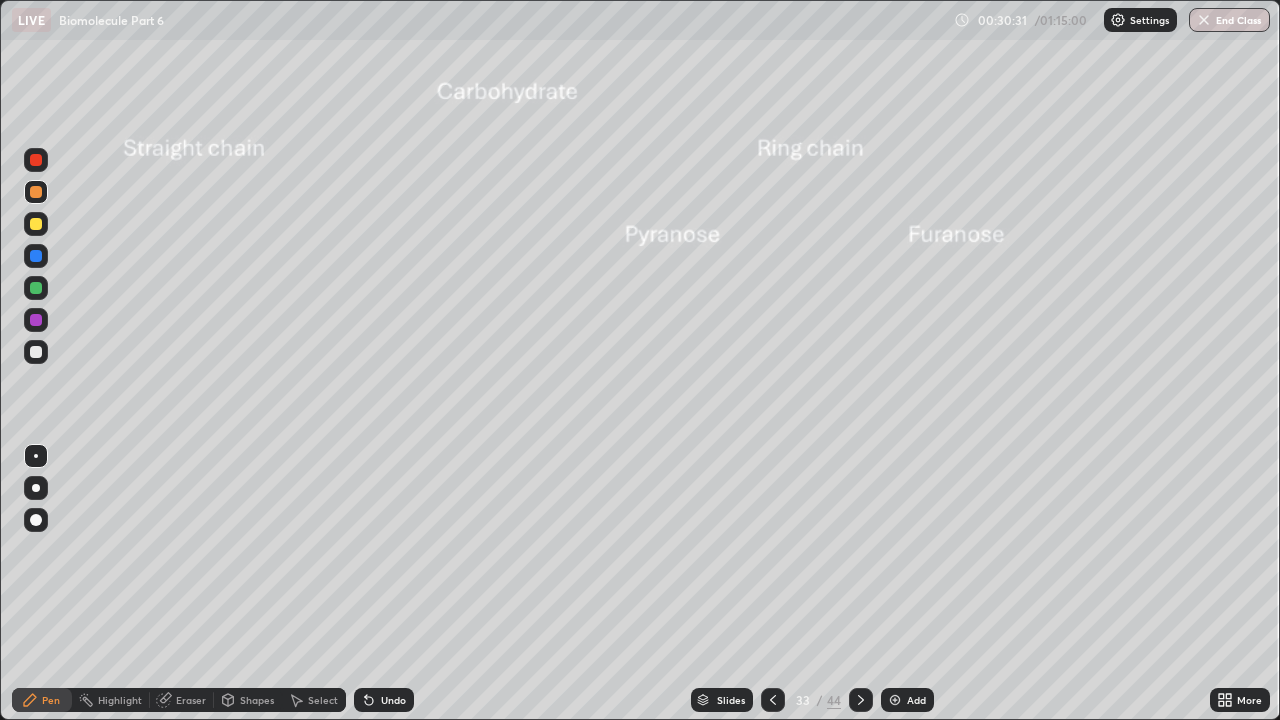 click at bounding box center (36, 256) 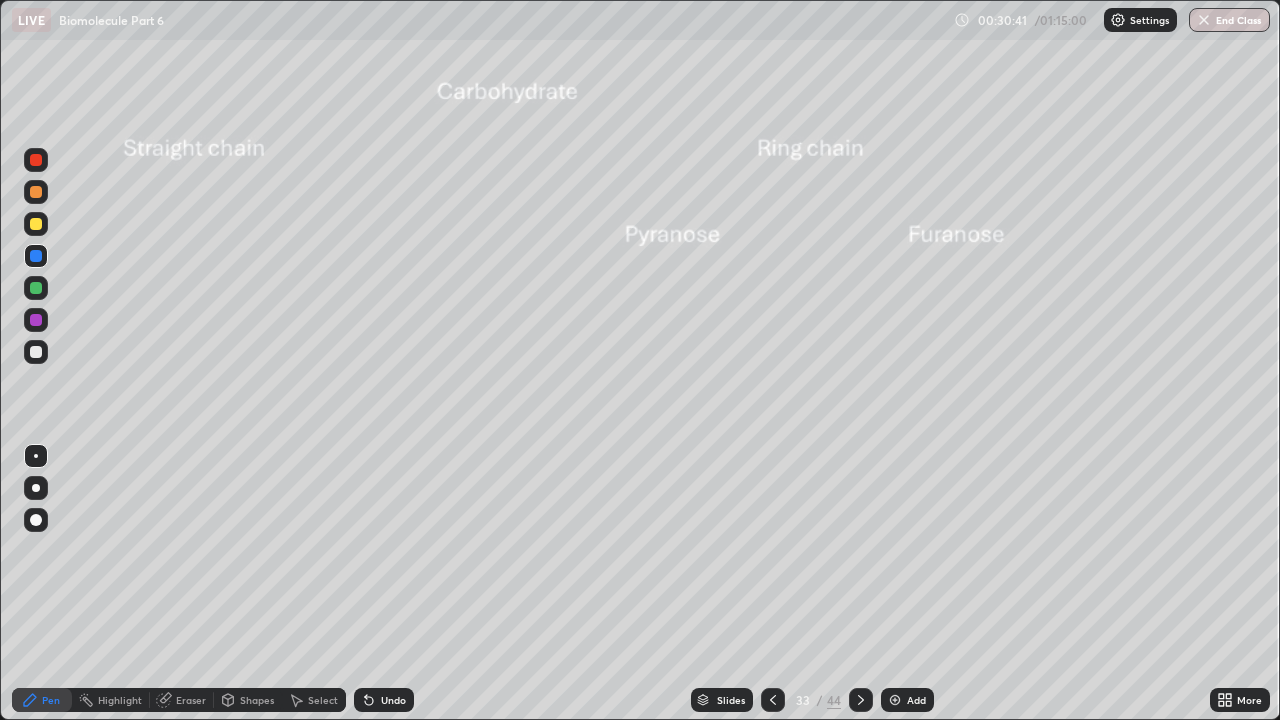 click 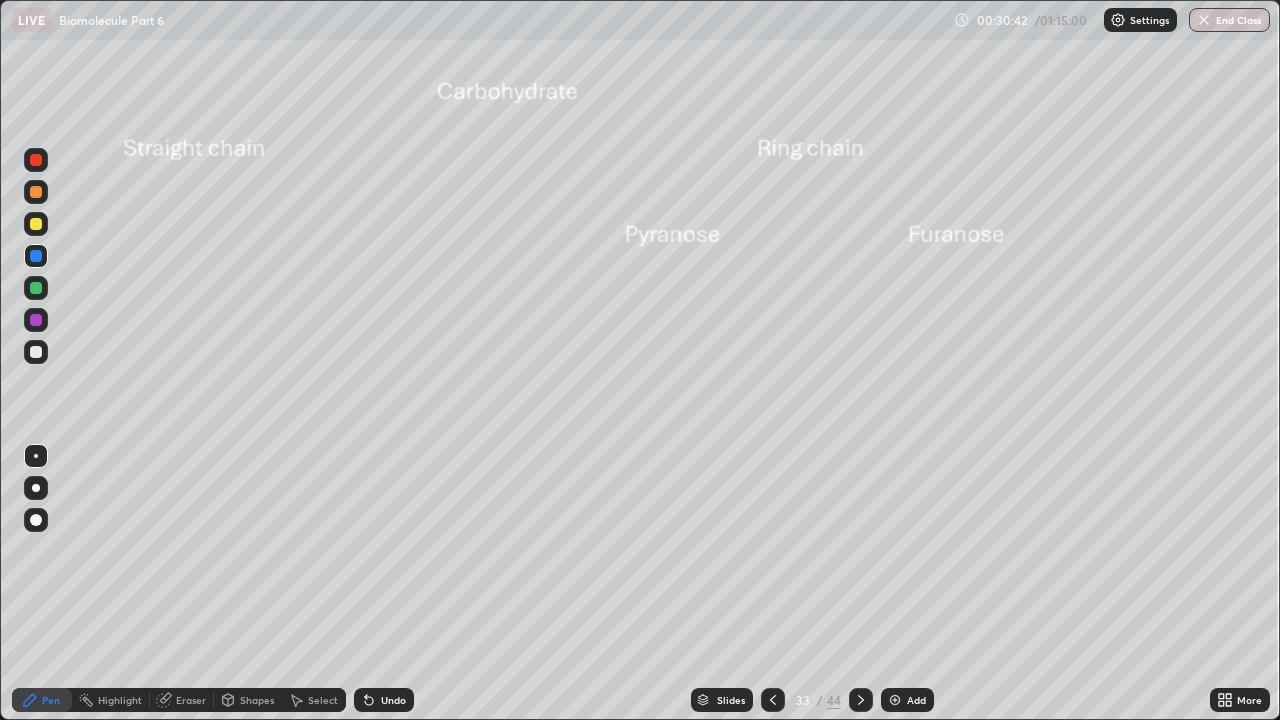 click on "Undo" at bounding box center (384, 700) 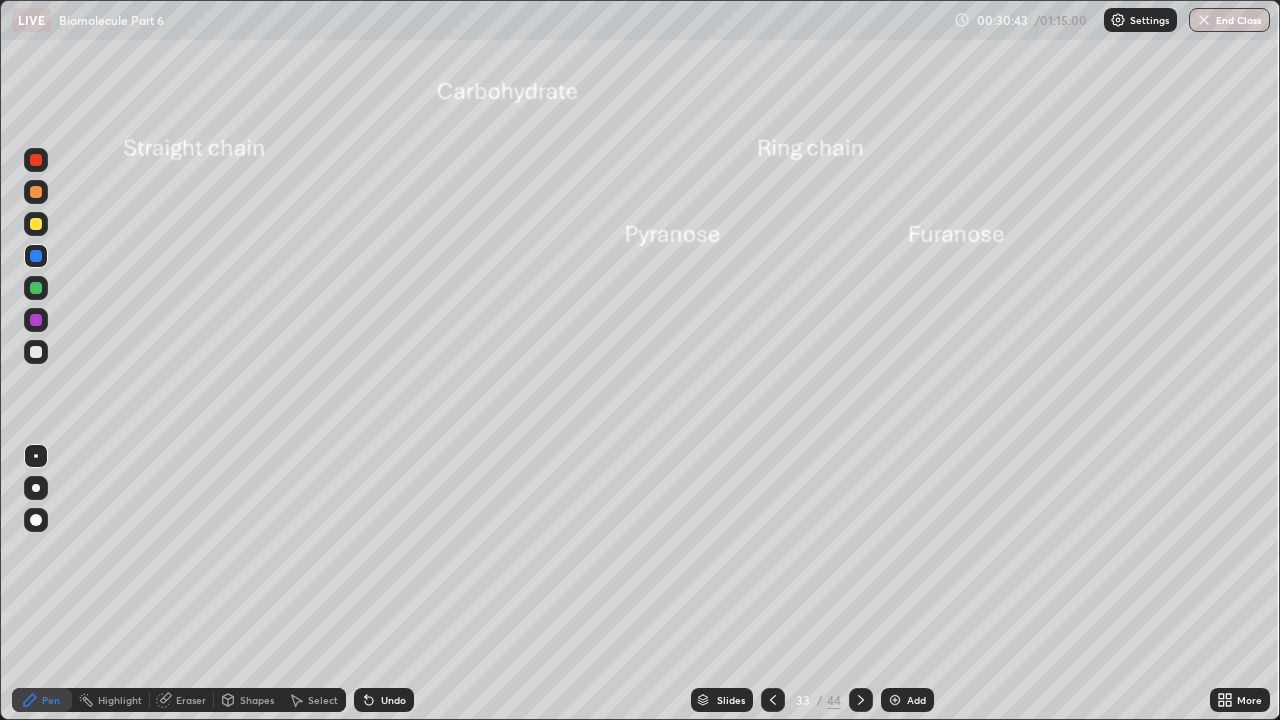 click on "Undo" at bounding box center [384, 700] 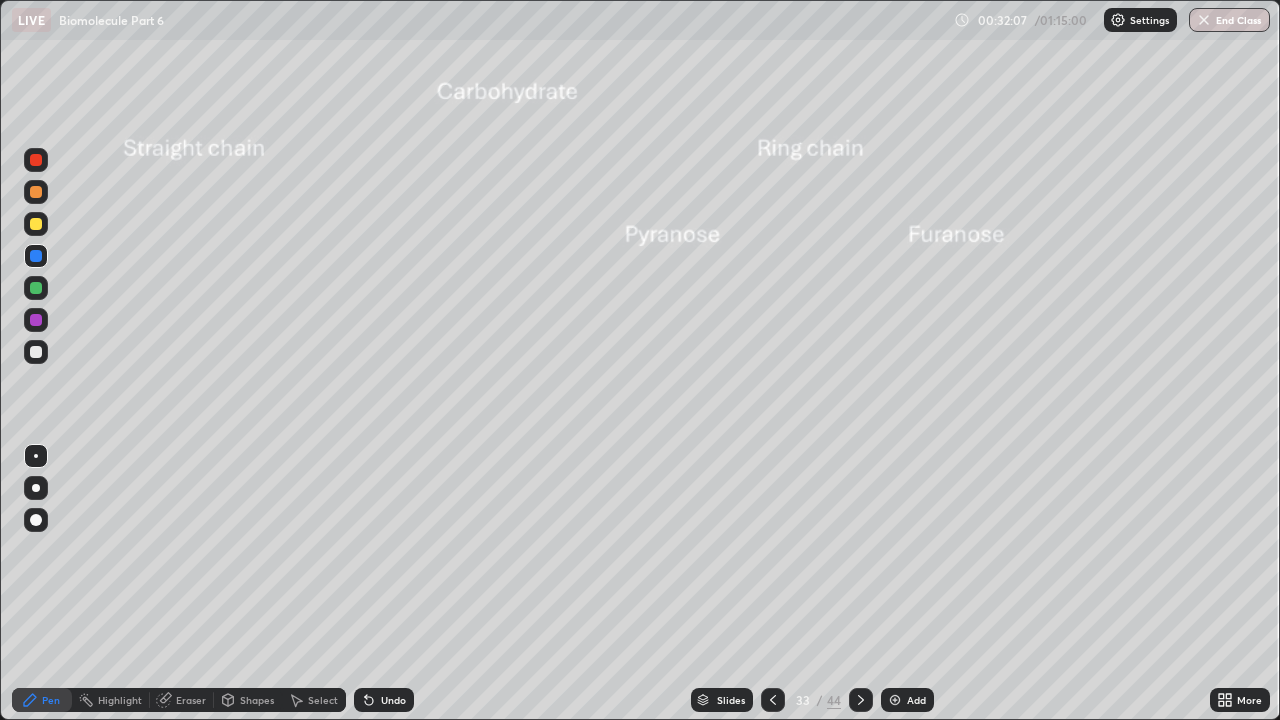 click on "Eraser" at bounding box center (191, 700) 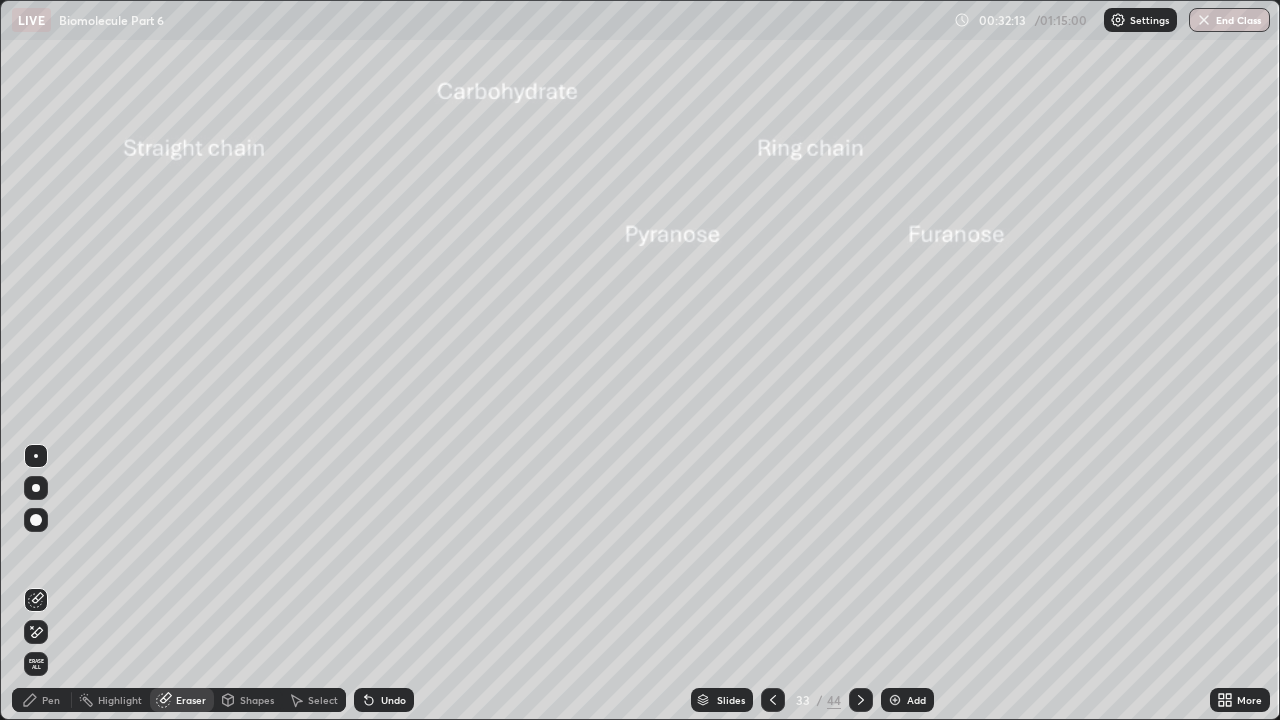 click on "Pen" at bounding box center (42, 700) 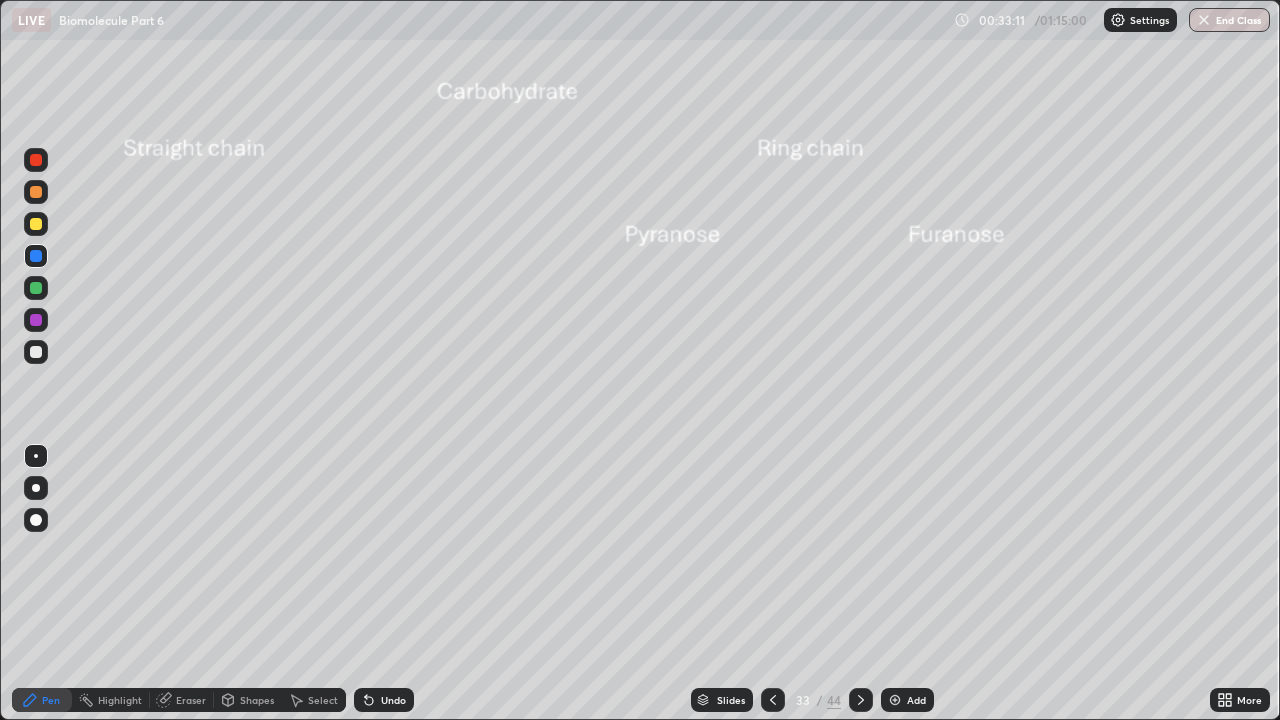 click on "Eraser" at bounding box center (191, 700) 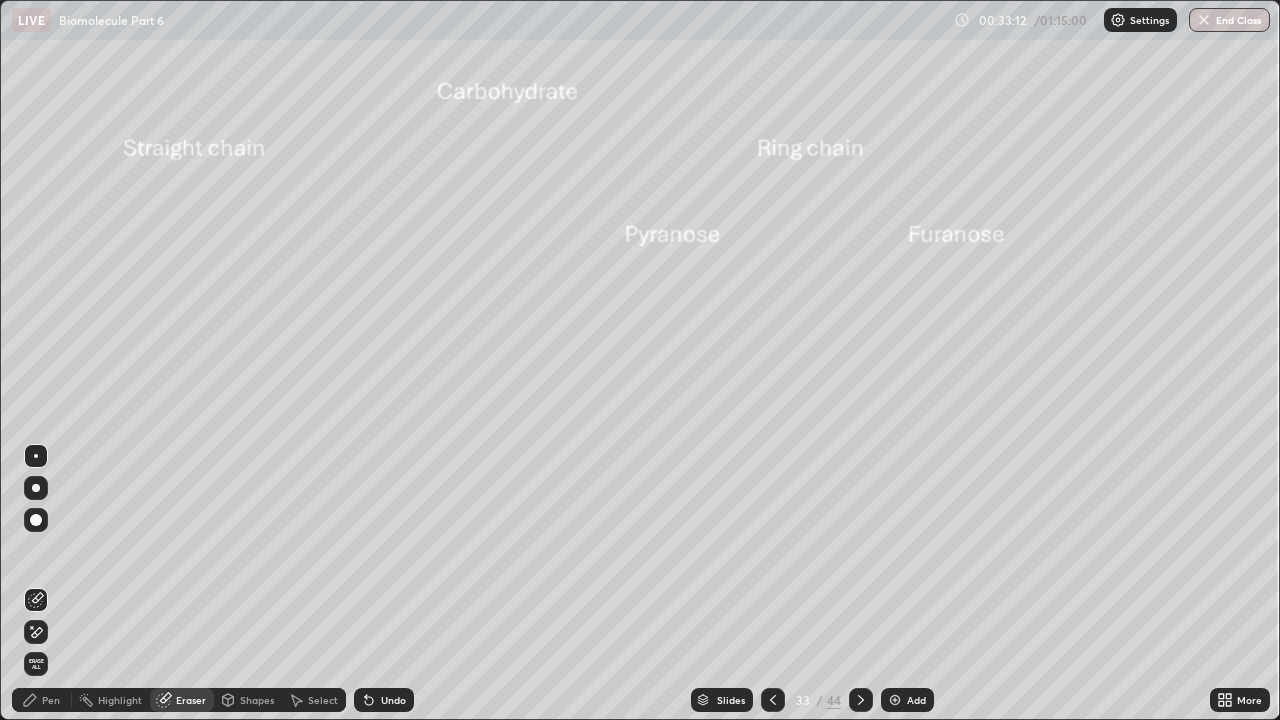 click at bounding box center [36, 520] 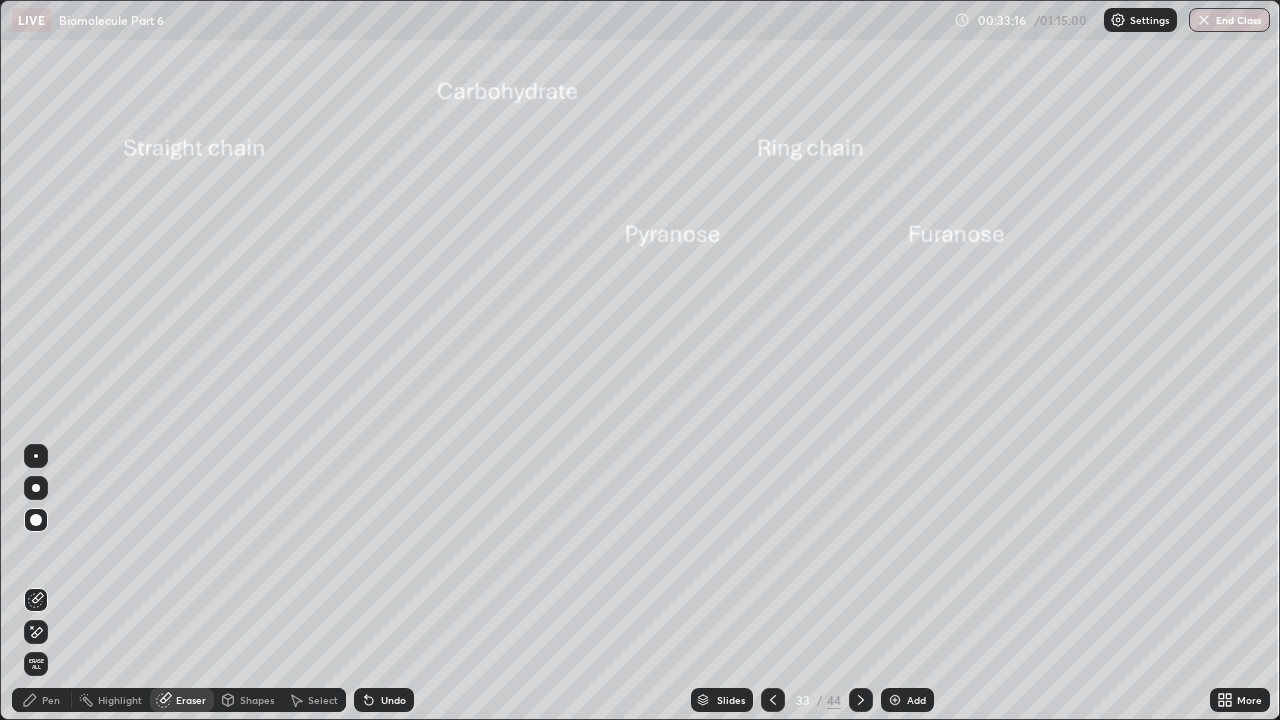click on "Pen" at bounding box center (42, 700) 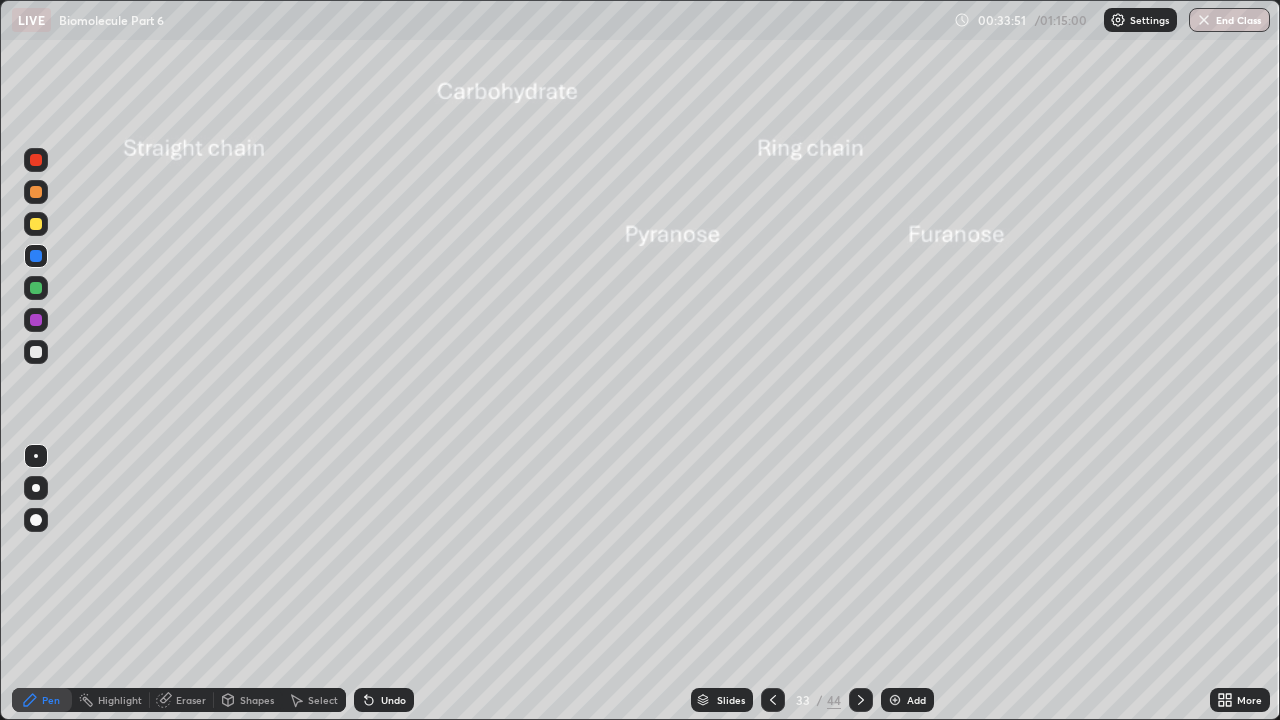 click 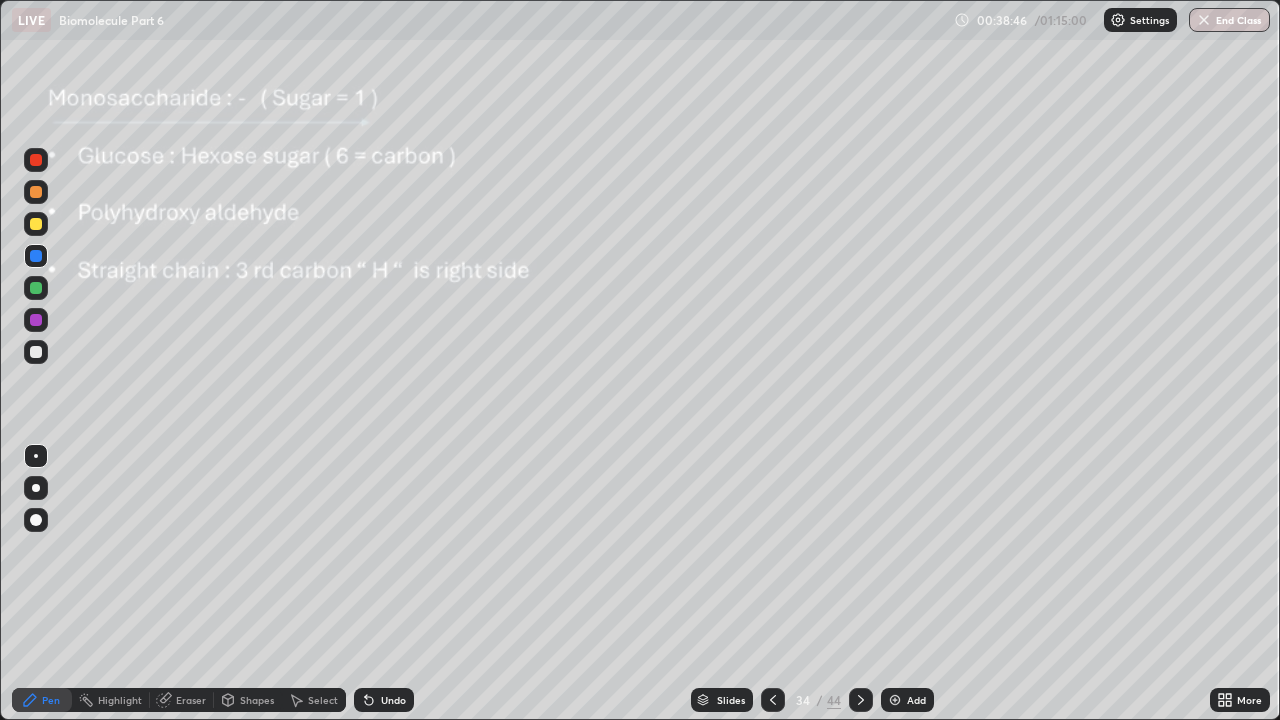 click on "Eraser" at bounding box center (182, 700) 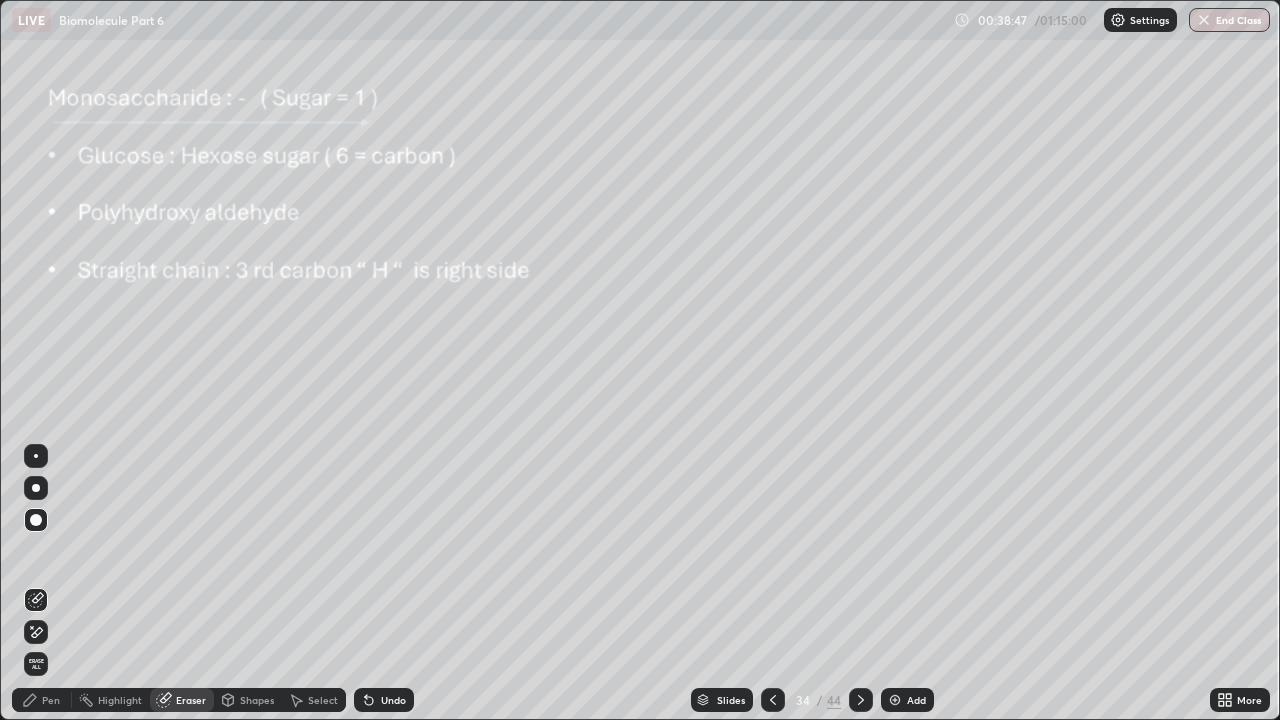 click at bounding box center [36, 520] 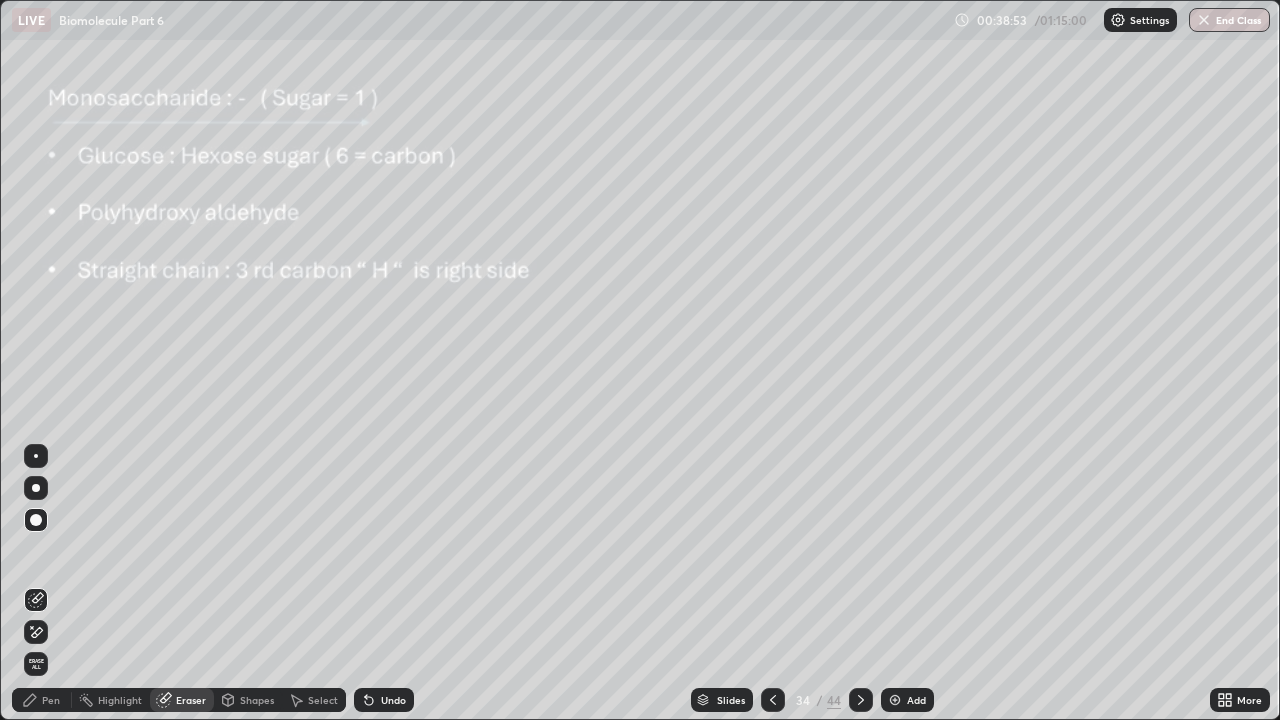 click on "Pen" at bounding box center (51, 700) 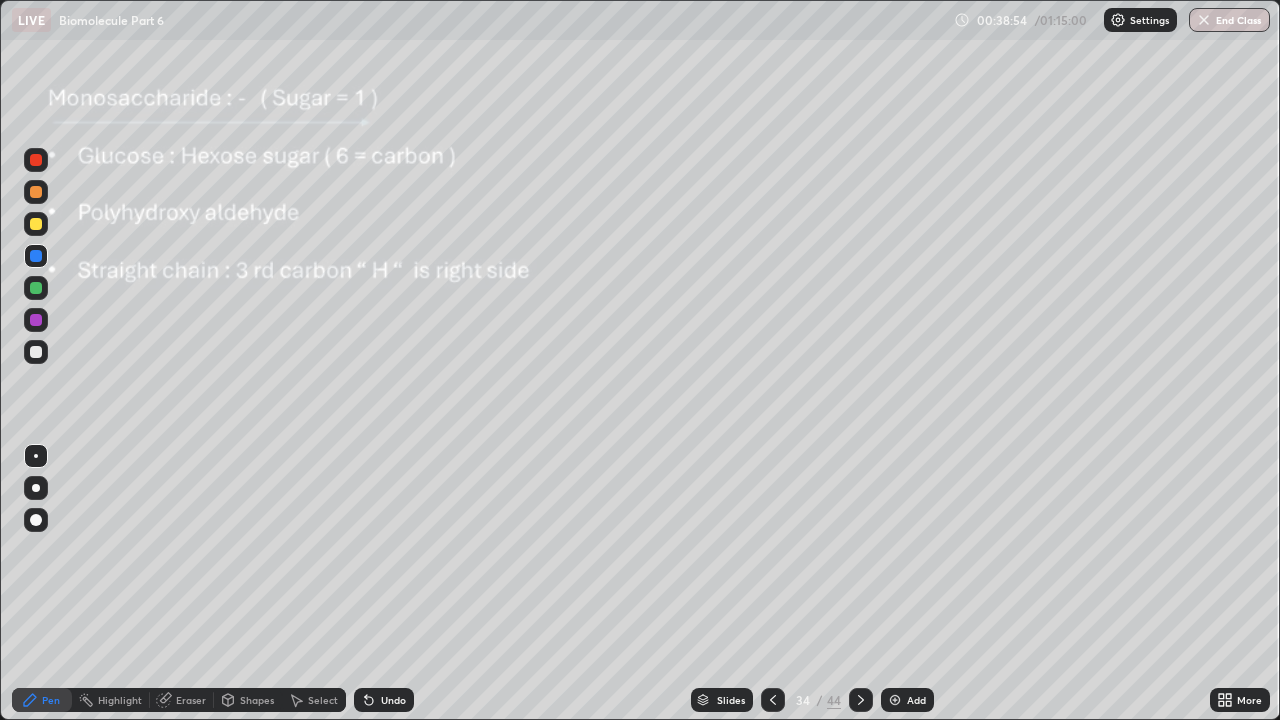 click at bounding box center (36, 456) 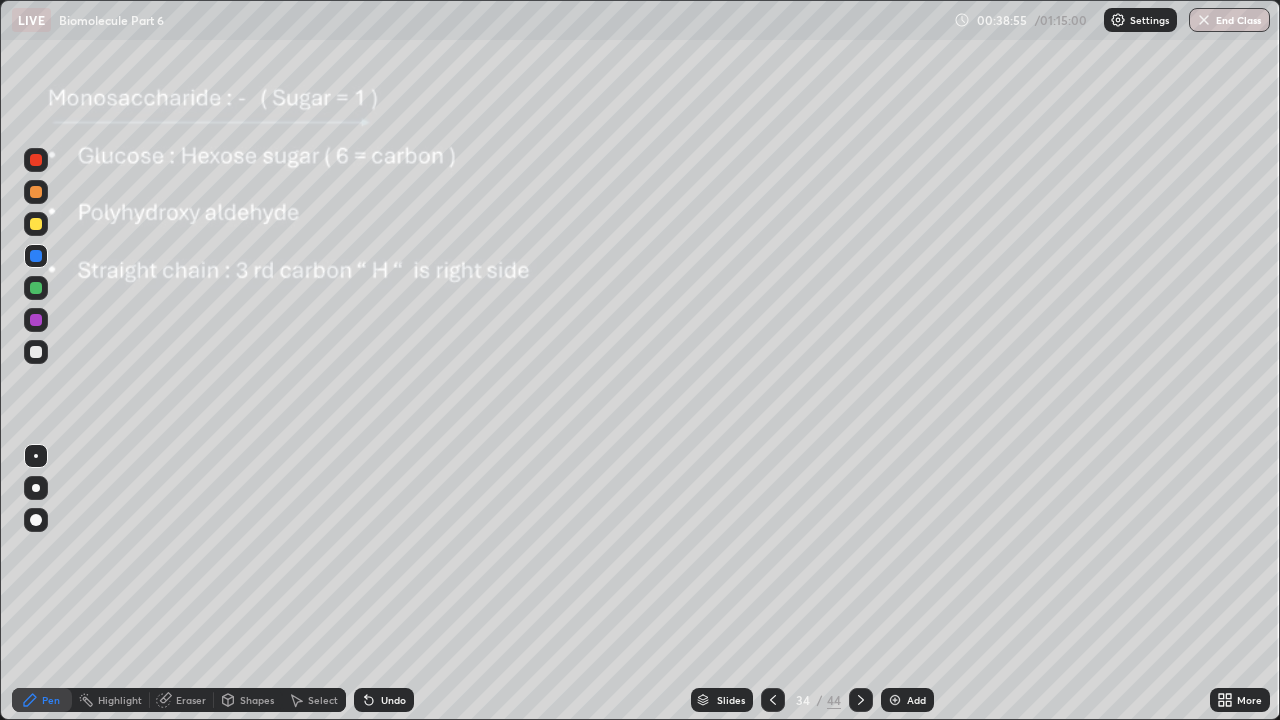 click at bounding box center [36, 192] 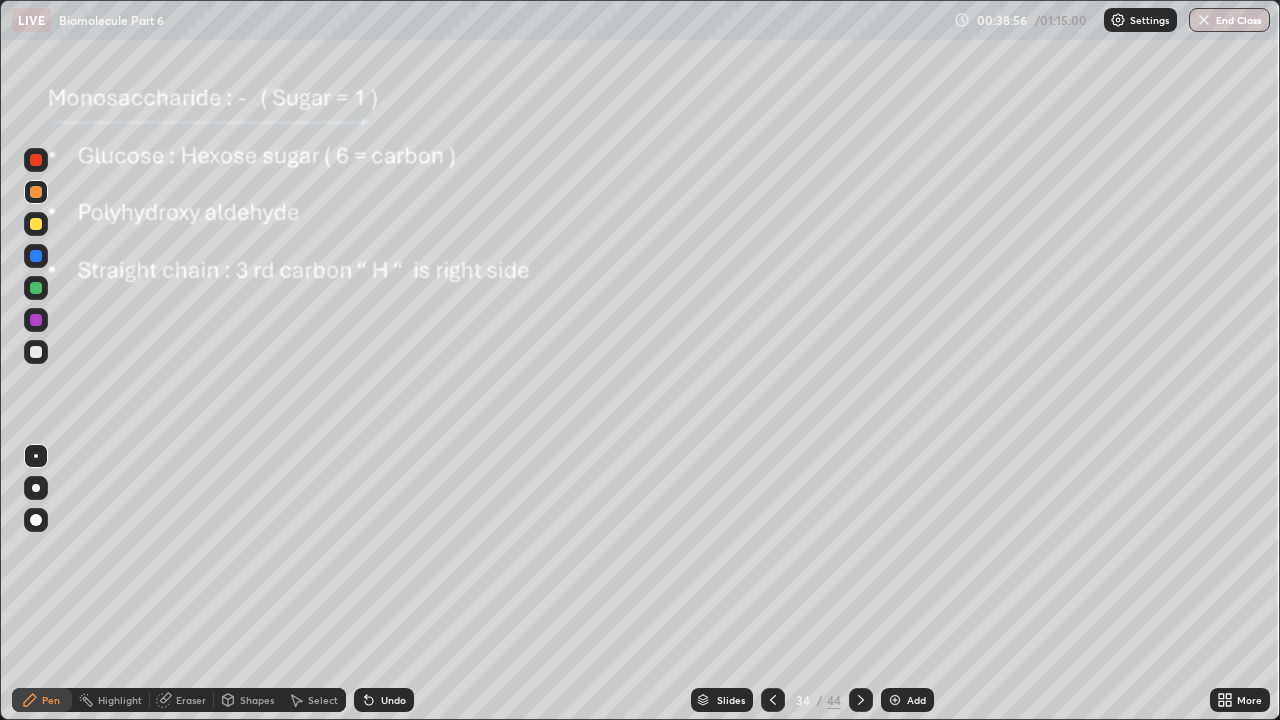 click at bounding box center (36, 160) 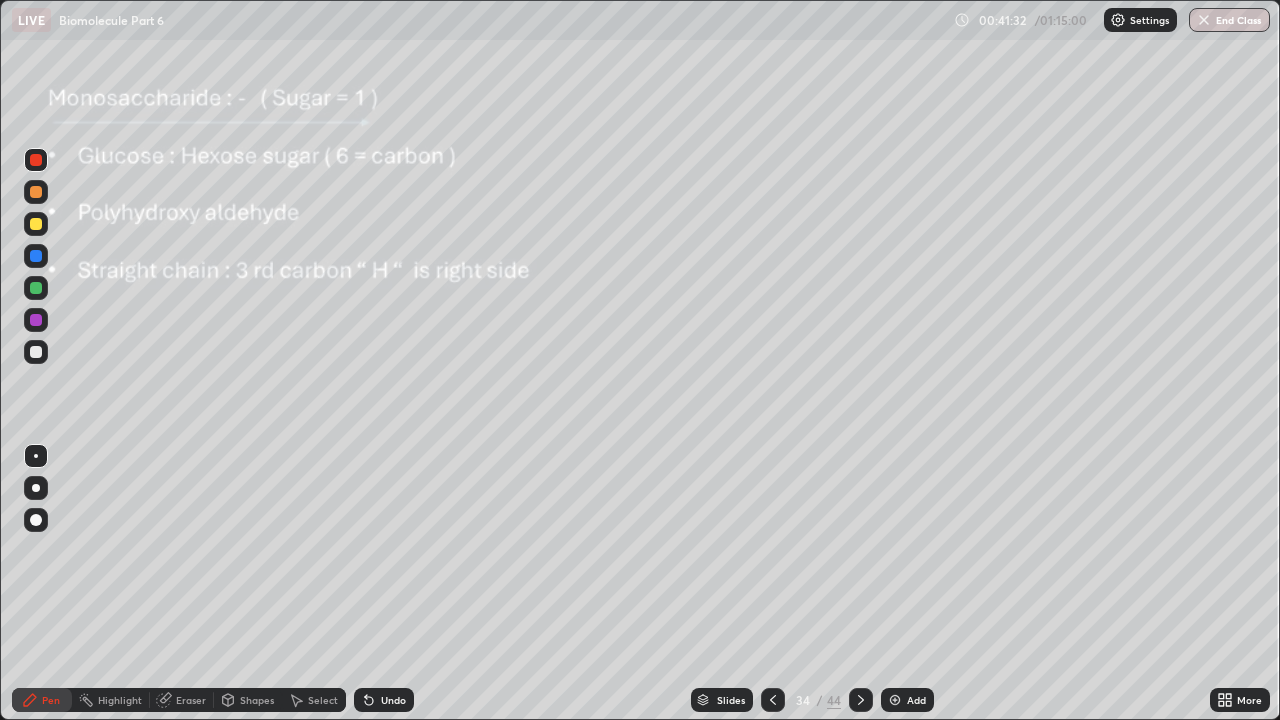click 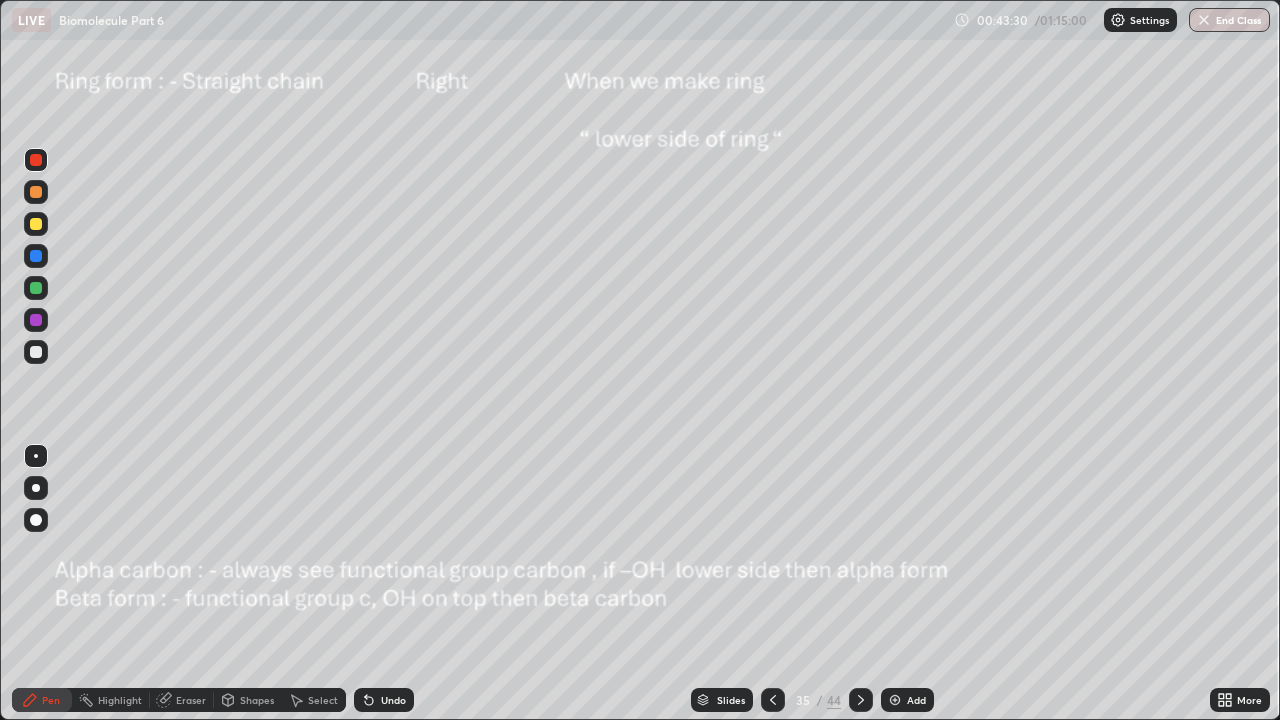 click at bounding box center (36, 520) 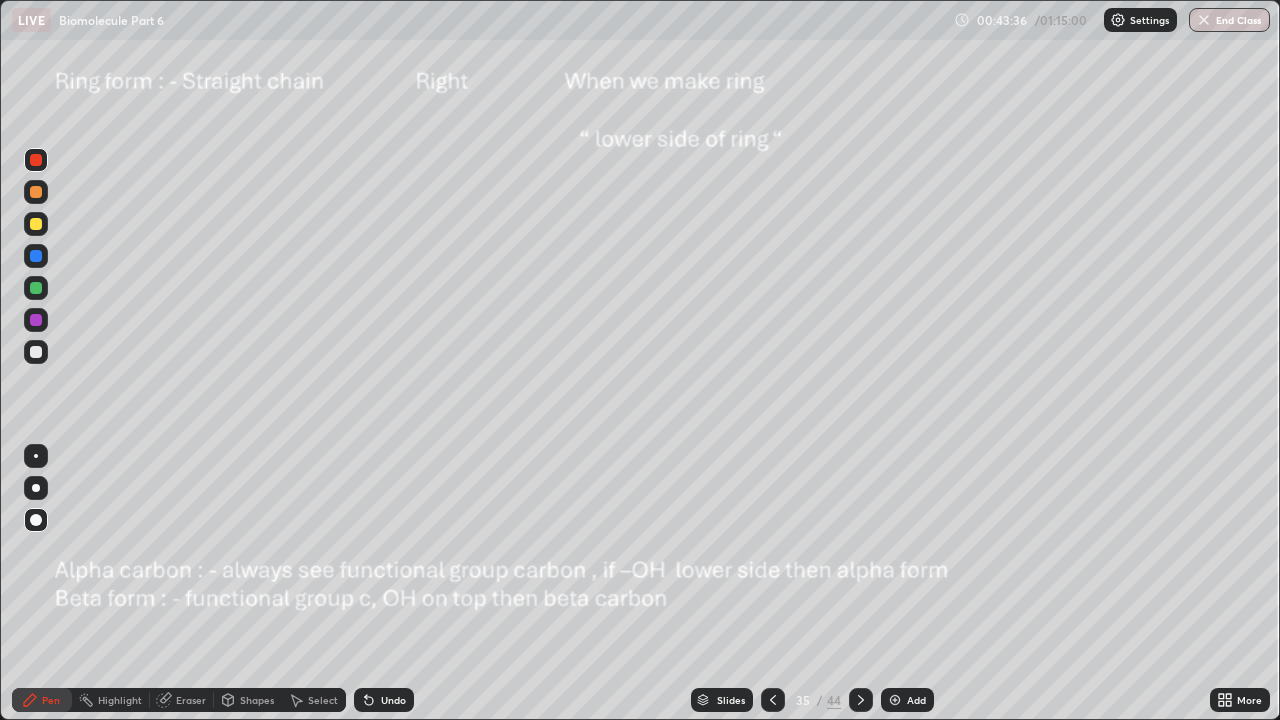 click at bounding box center (36, 456) 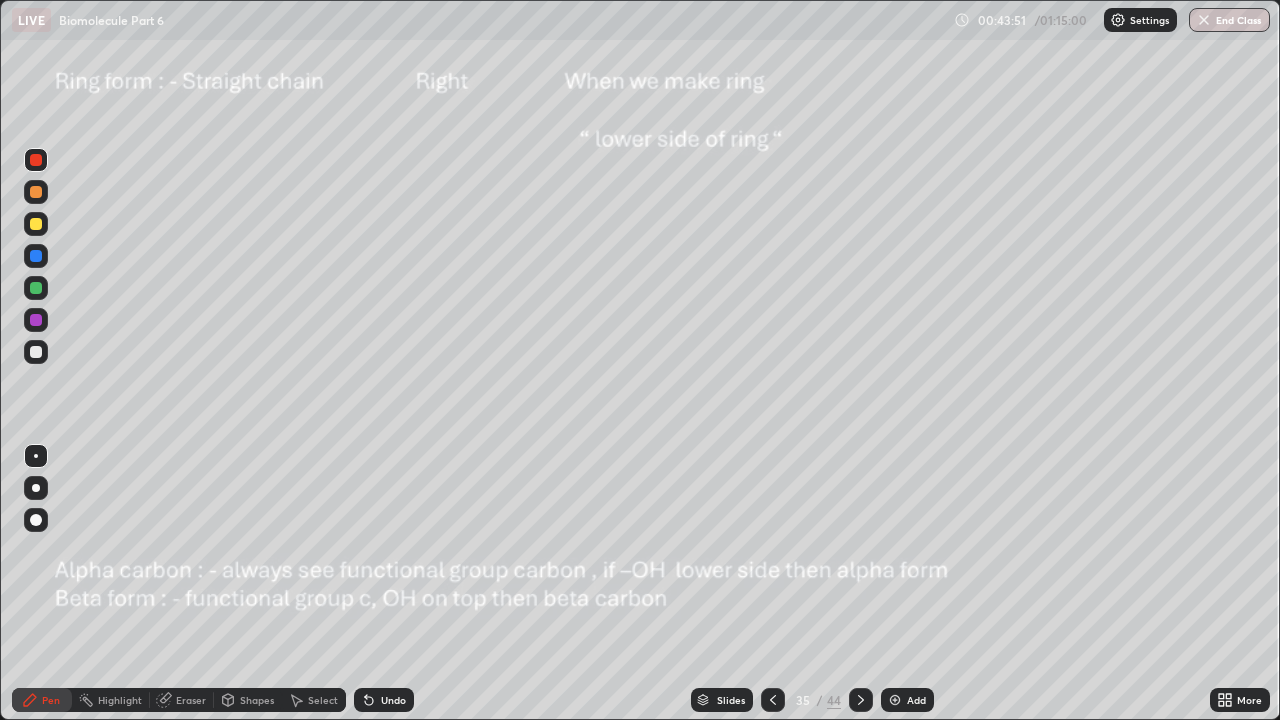 click on "Eraser" at bounding box center (191, 700) 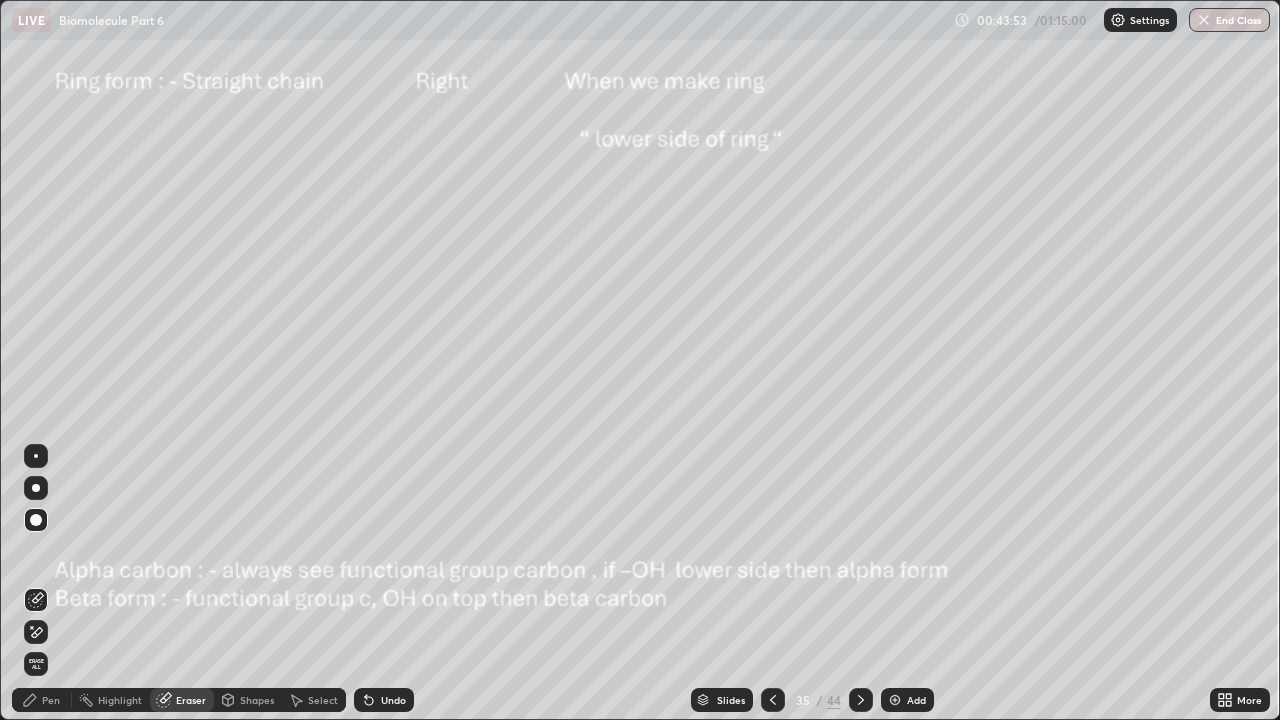 click on "Pen" at bounding box center [51, 700] 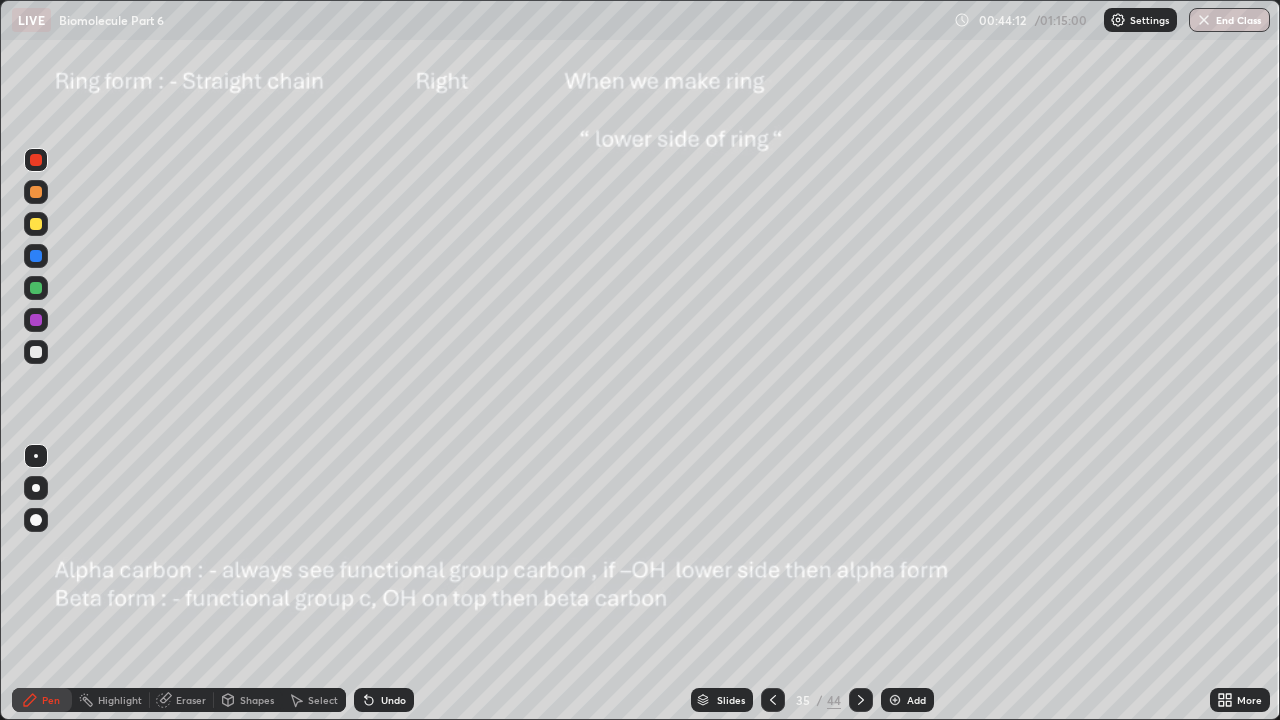 click 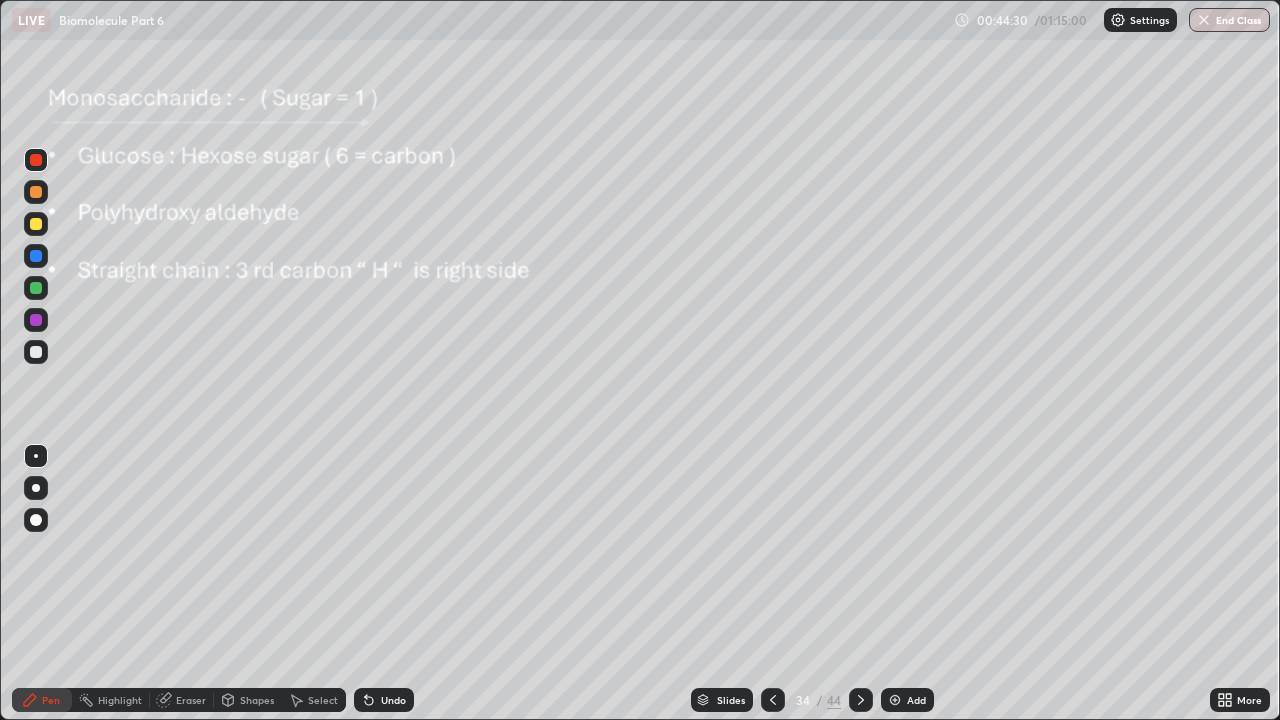 click 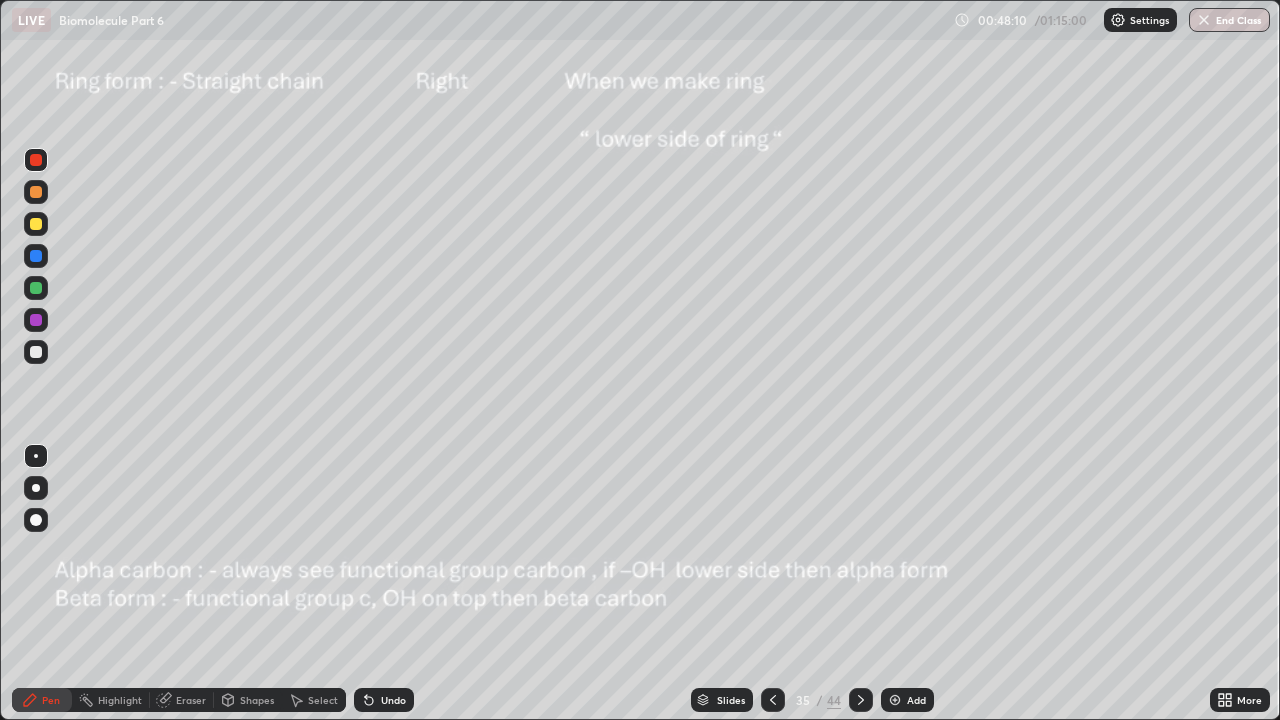click at bounding box center [773, 700] 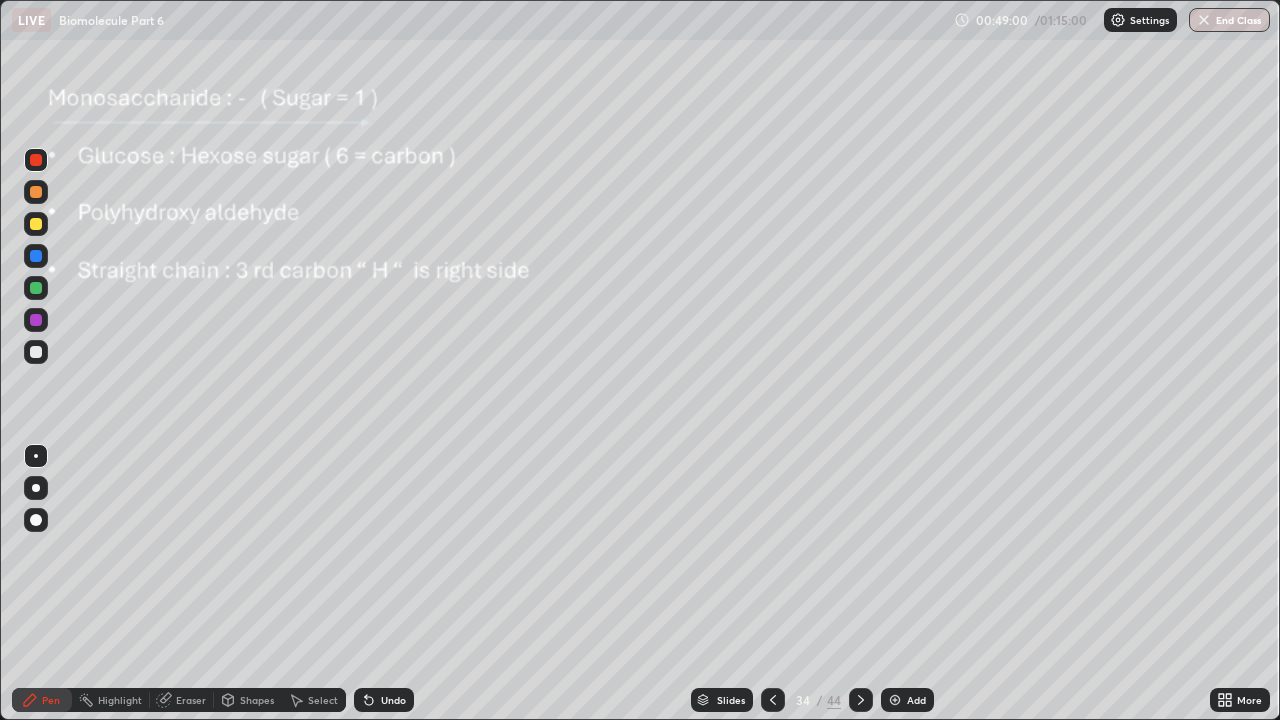 click 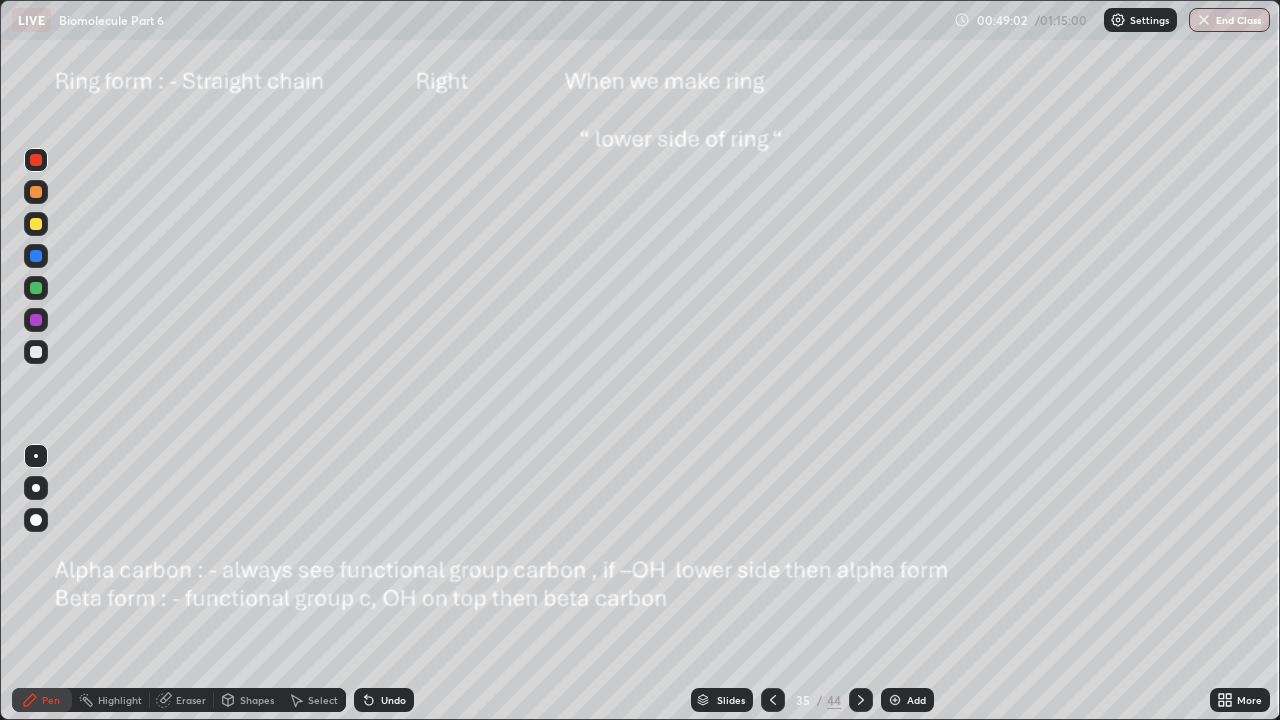 click at bounding box center [861, 700] 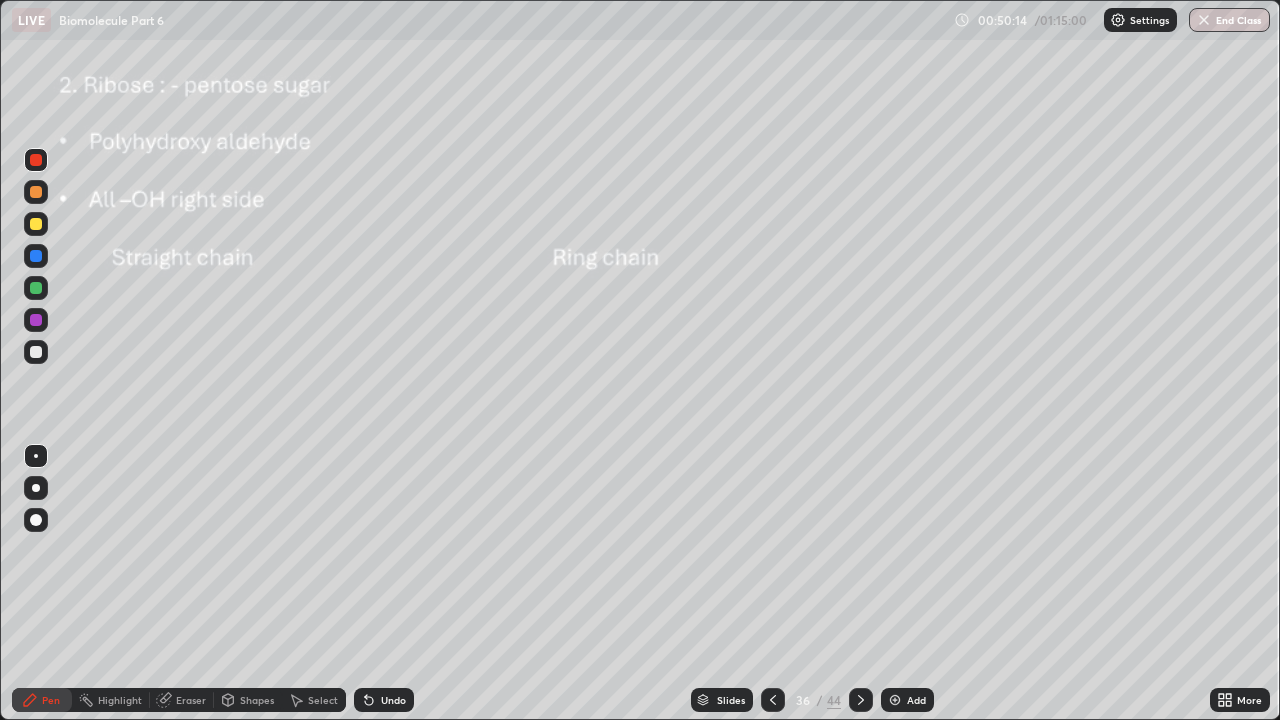 click at bounding box center (36, 320) 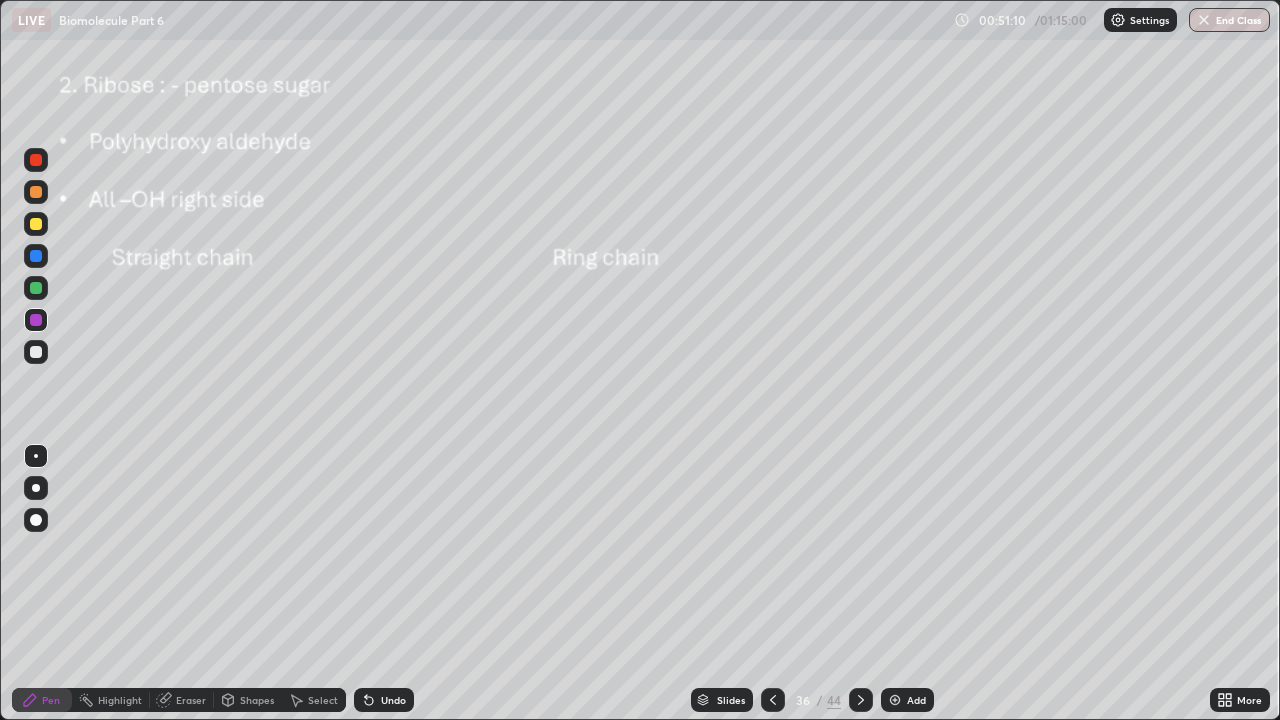 click 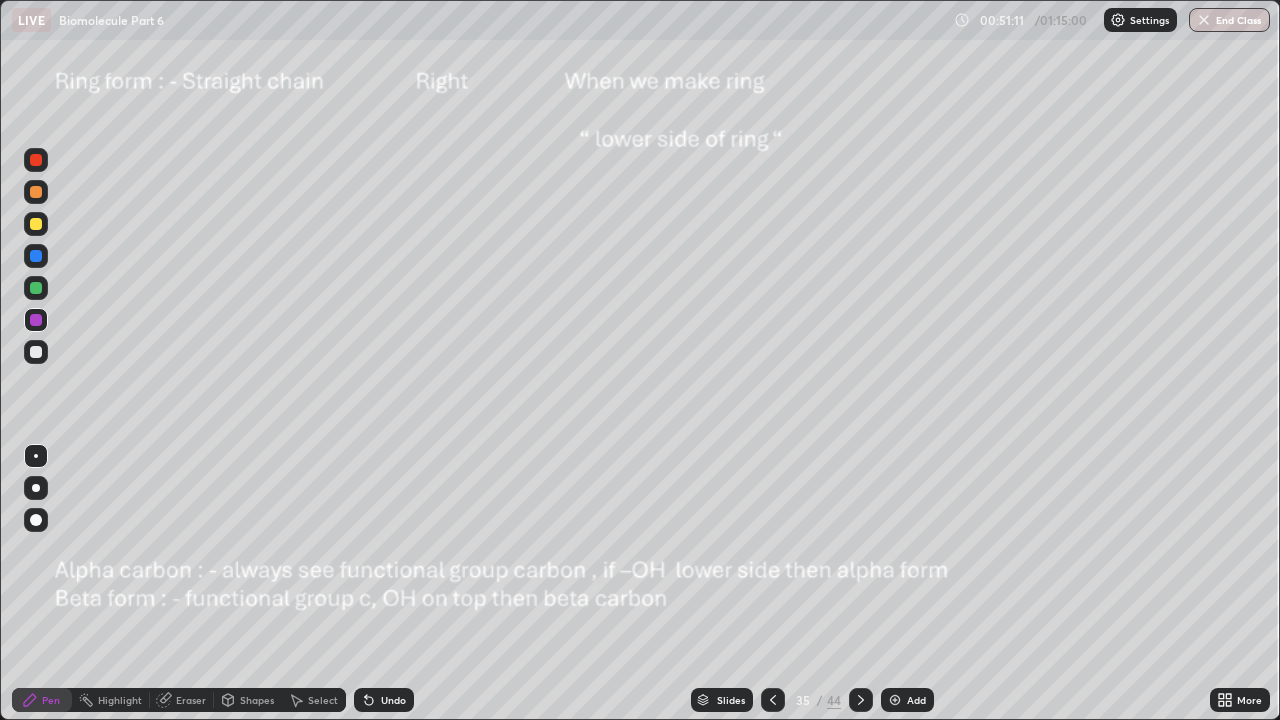 click 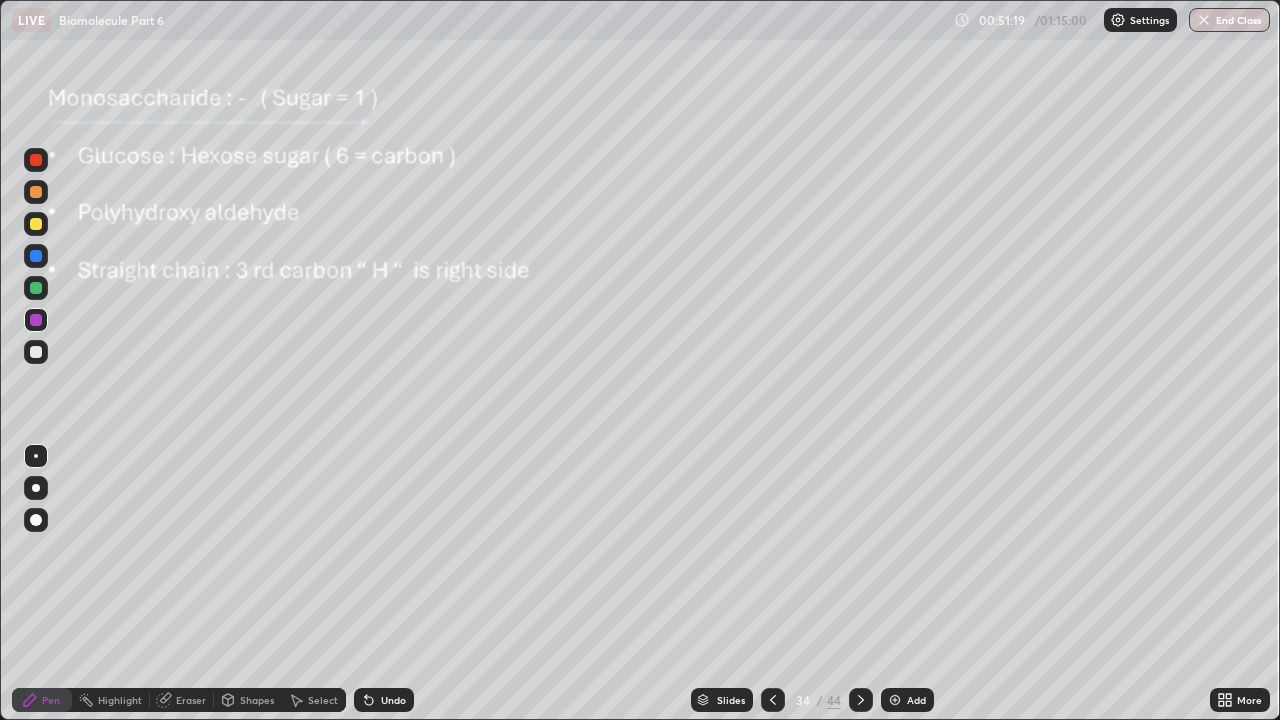 click 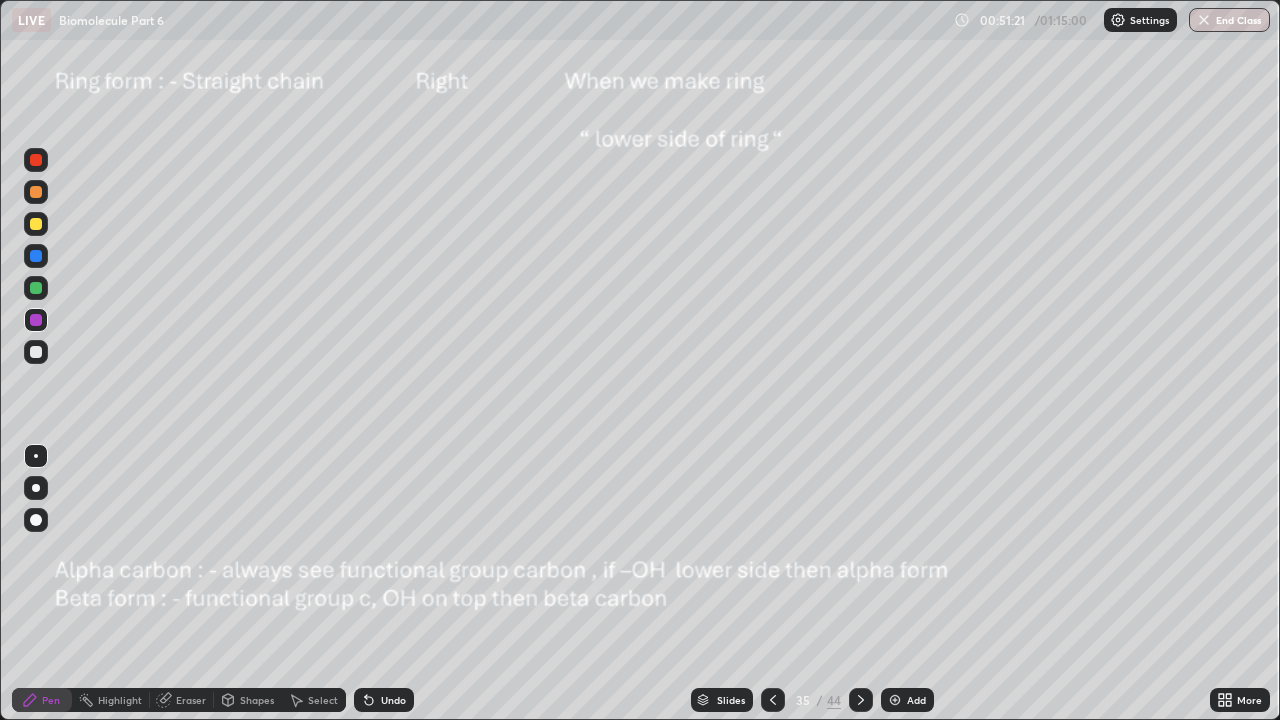 click 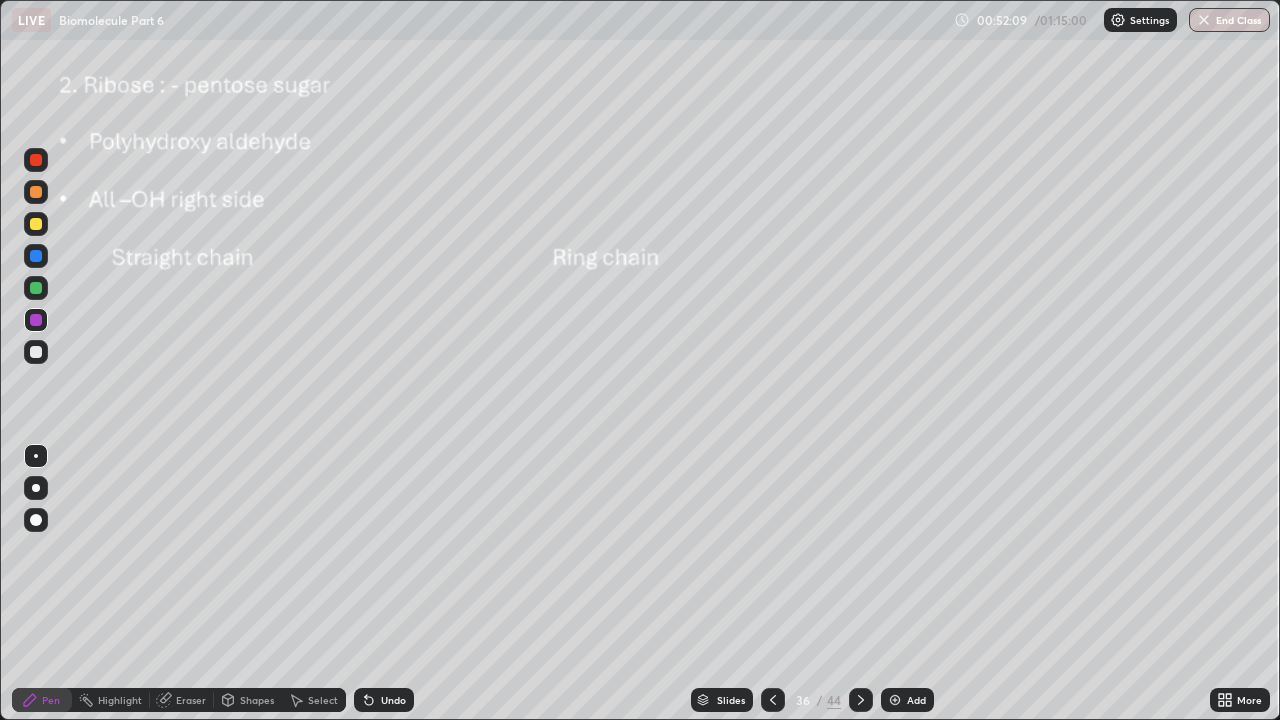 click 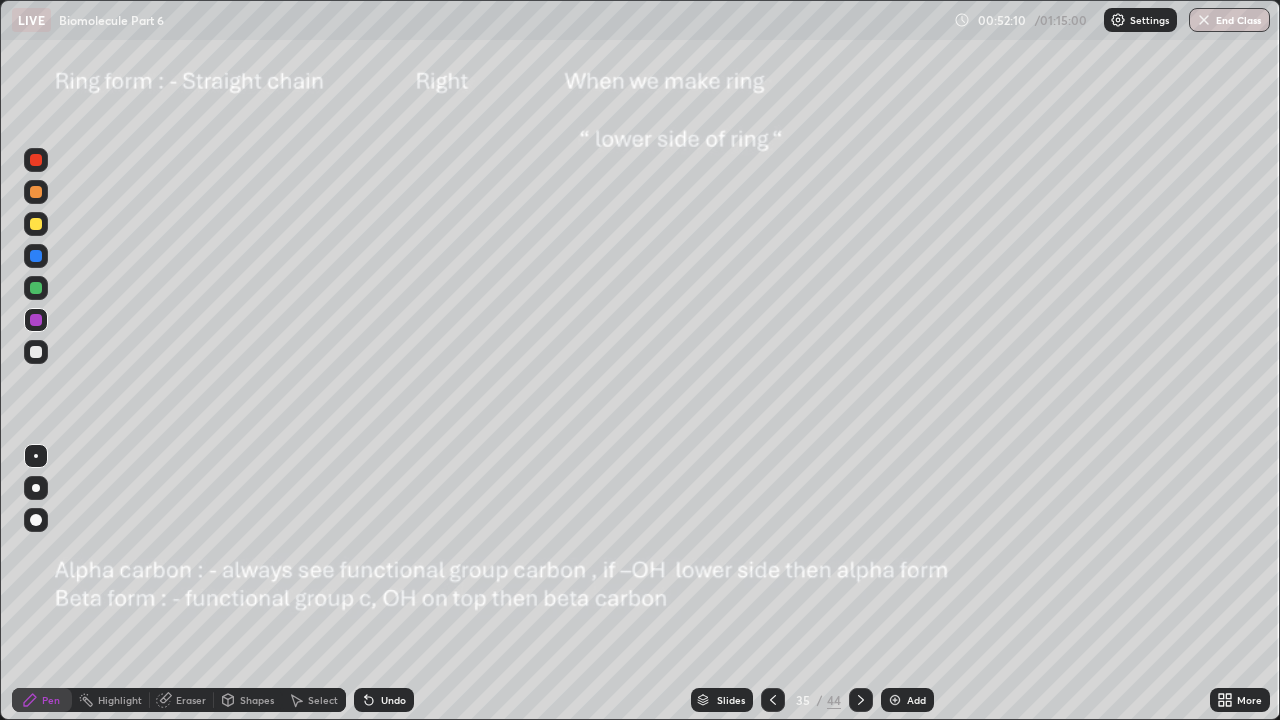 click at bounding box center [773, 700] 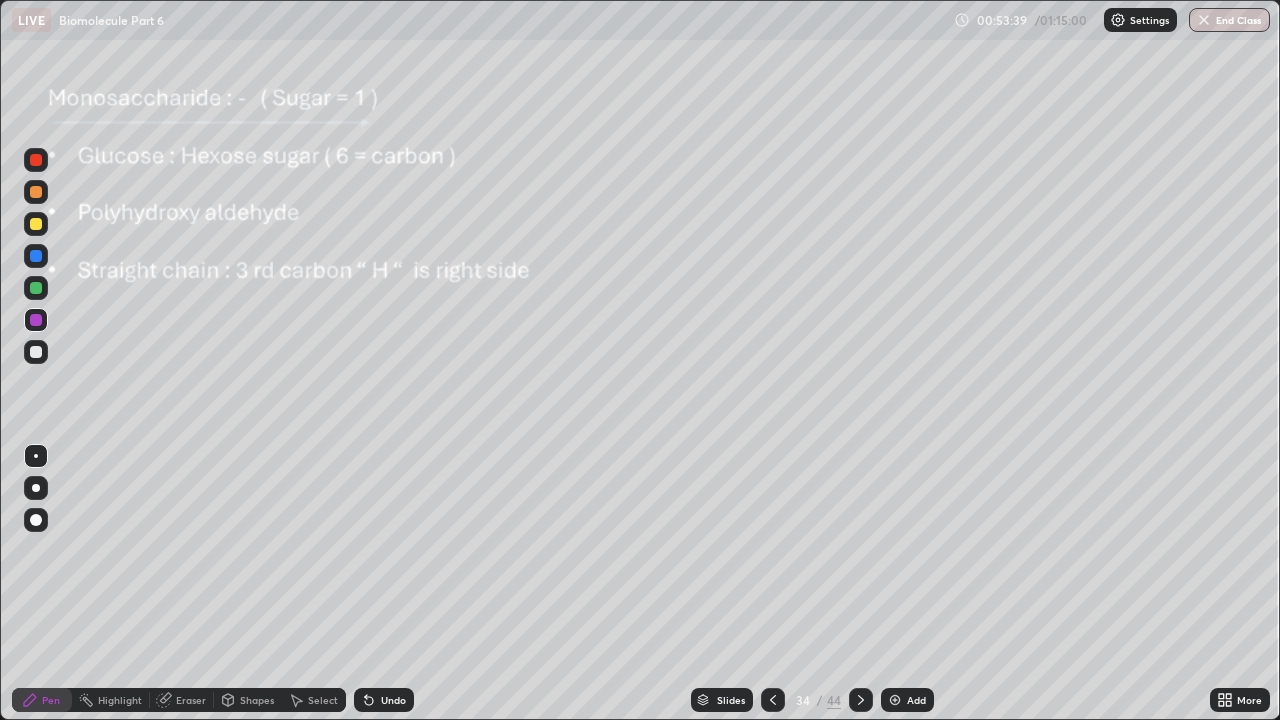 click 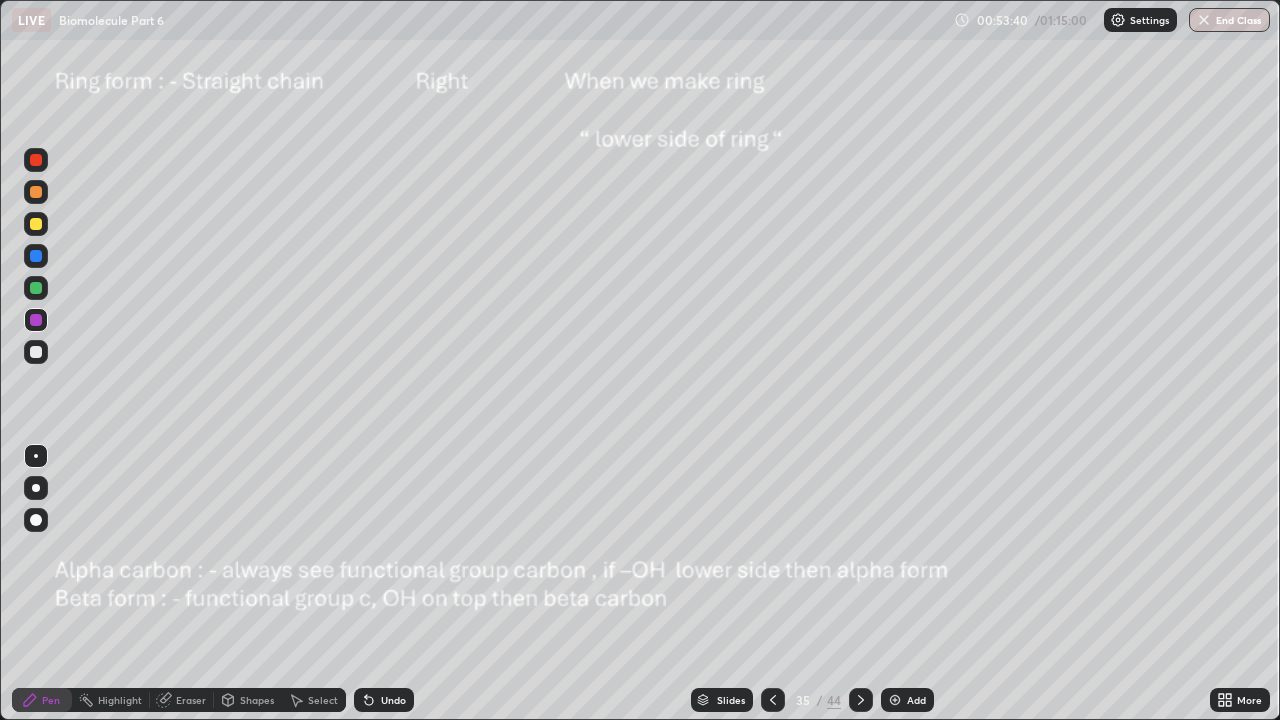click 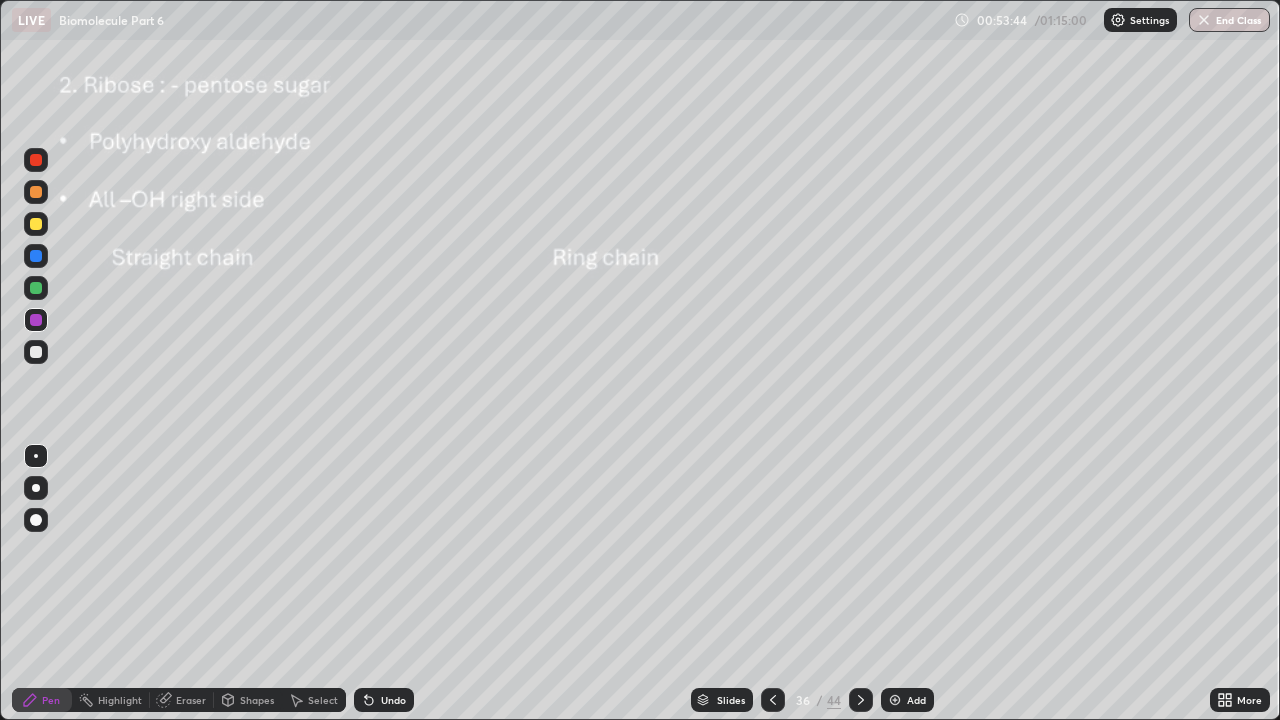 click 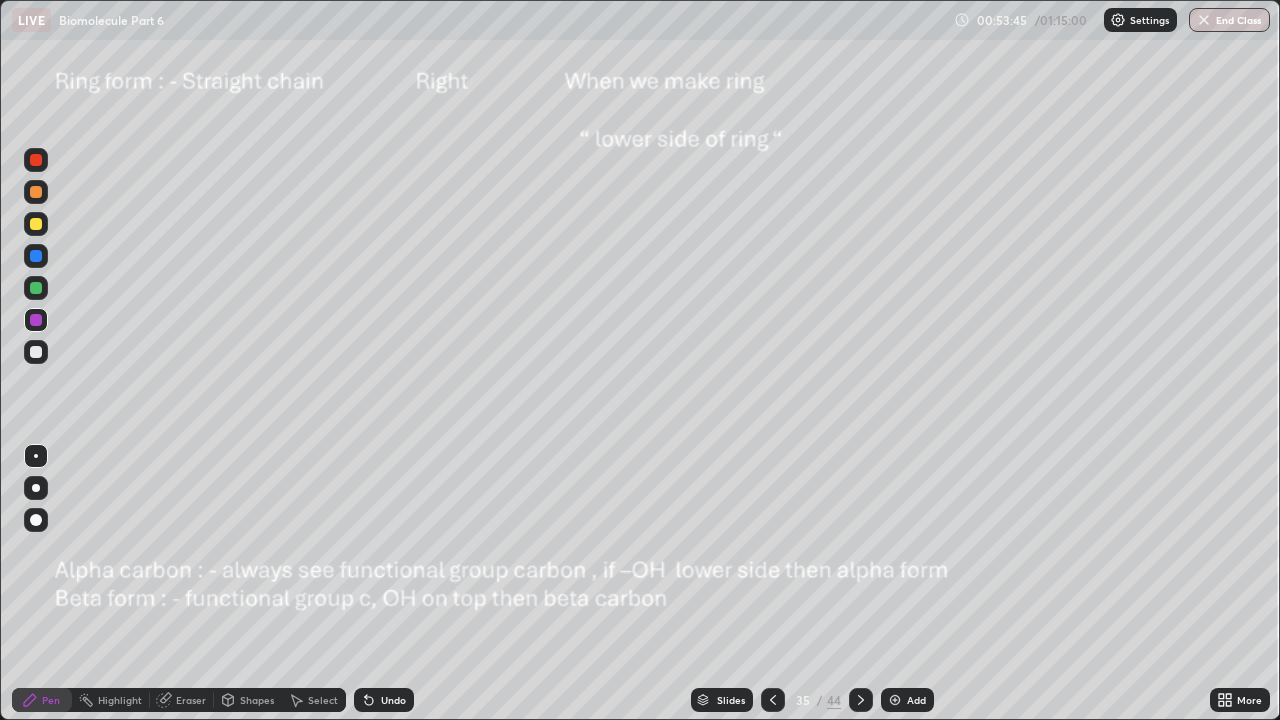 click 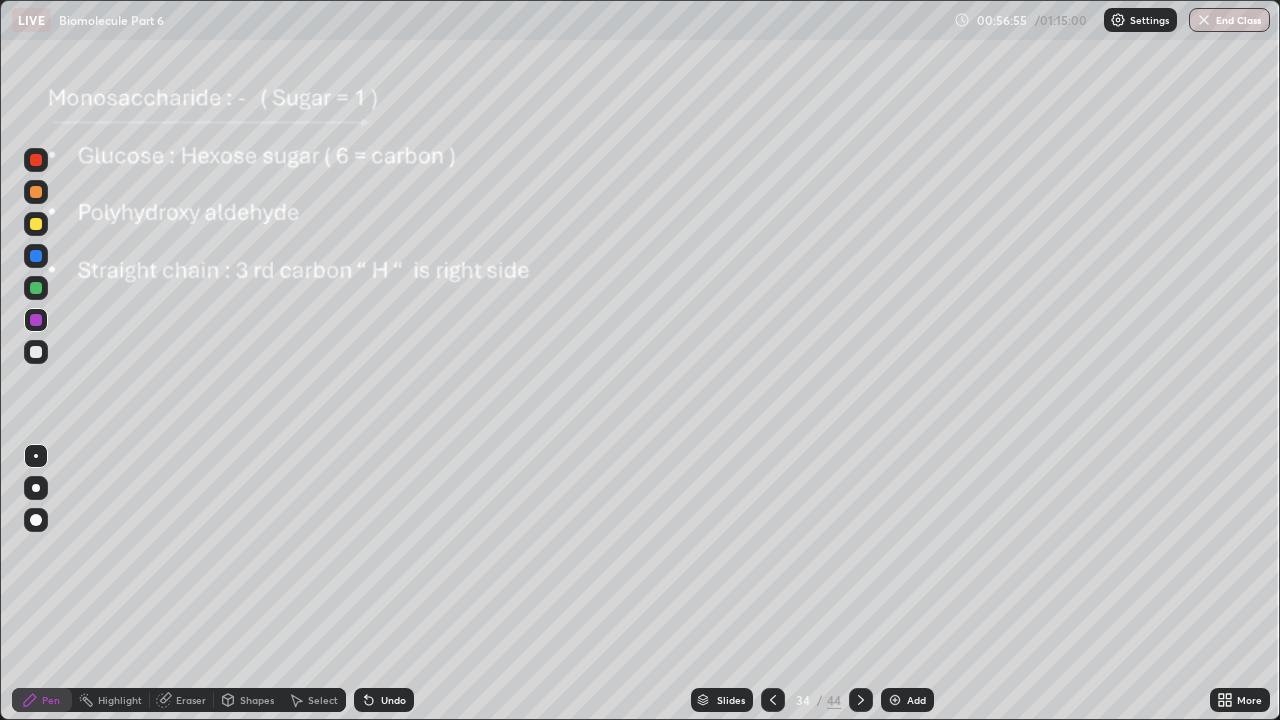 click 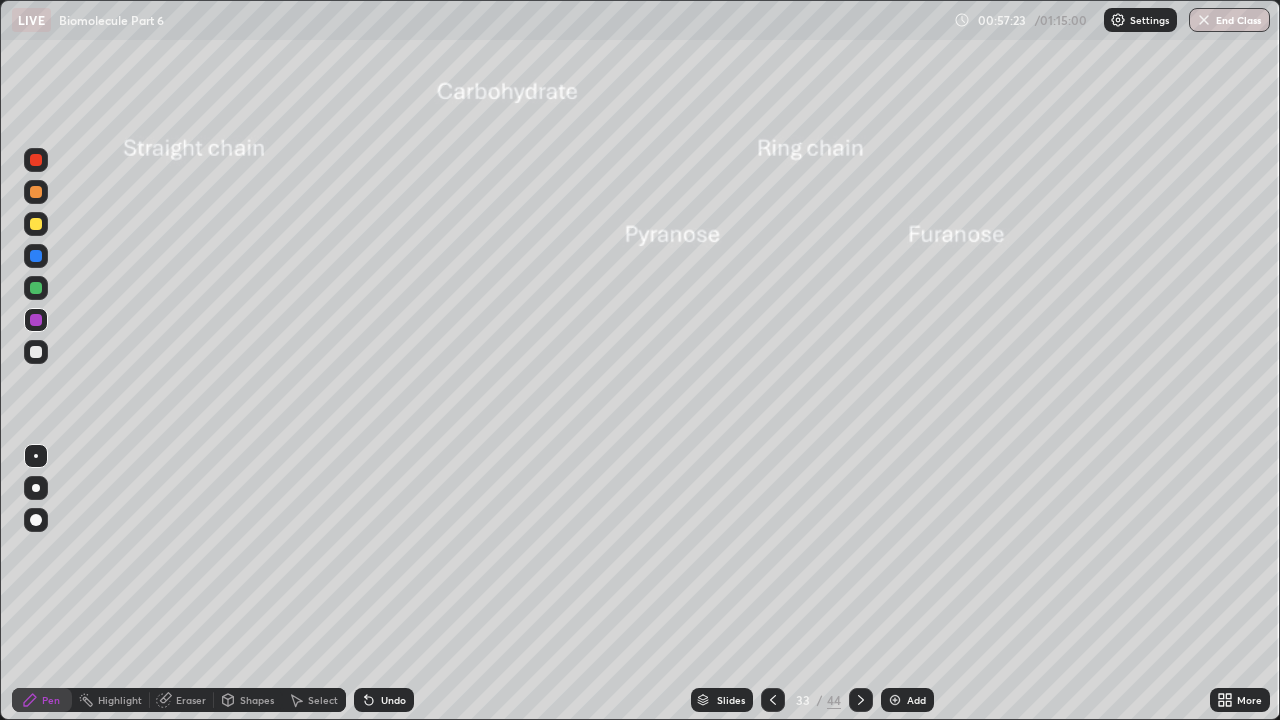 click 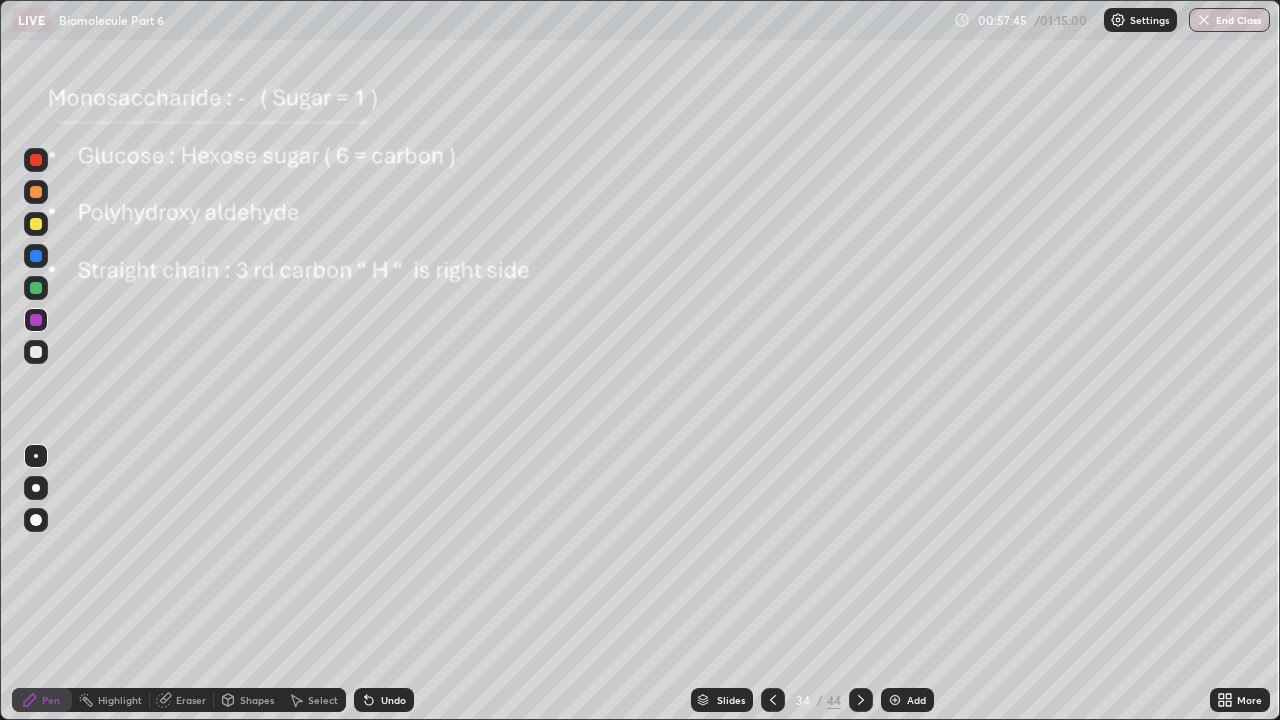 click on "Undo" at bounding box center (393, 700) 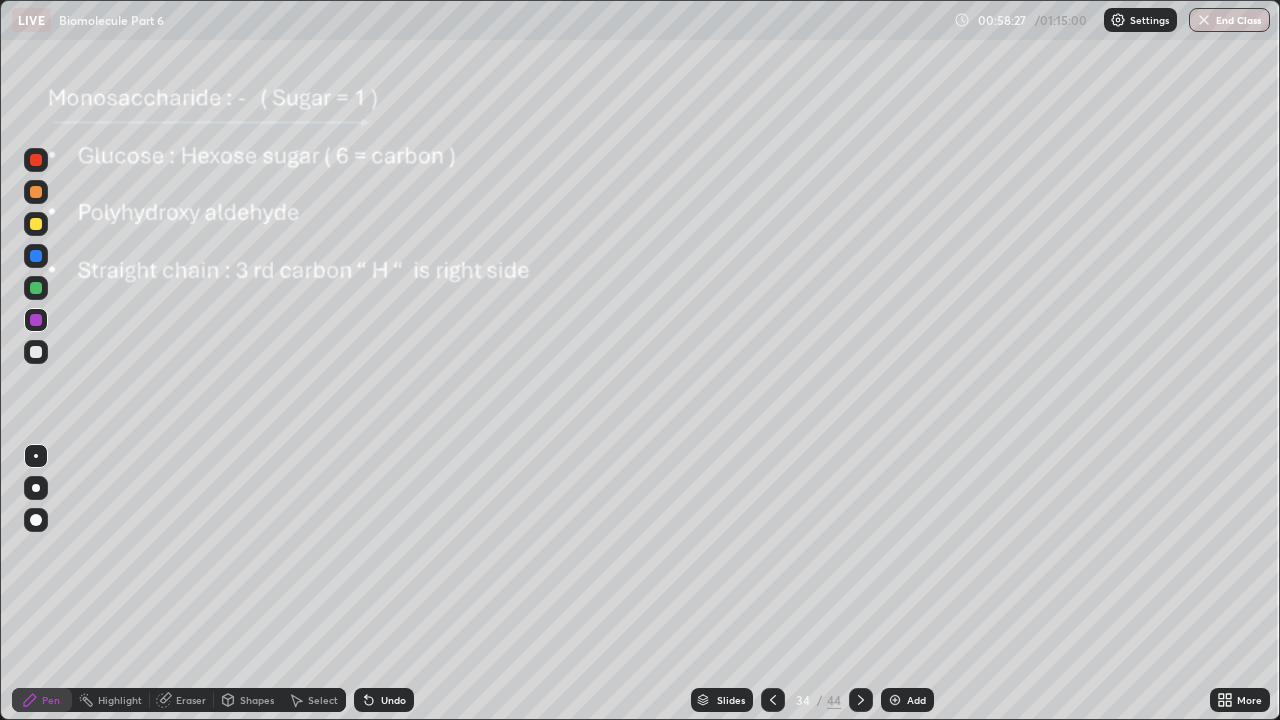click on "Eraser" at bounding box center [191, 700] 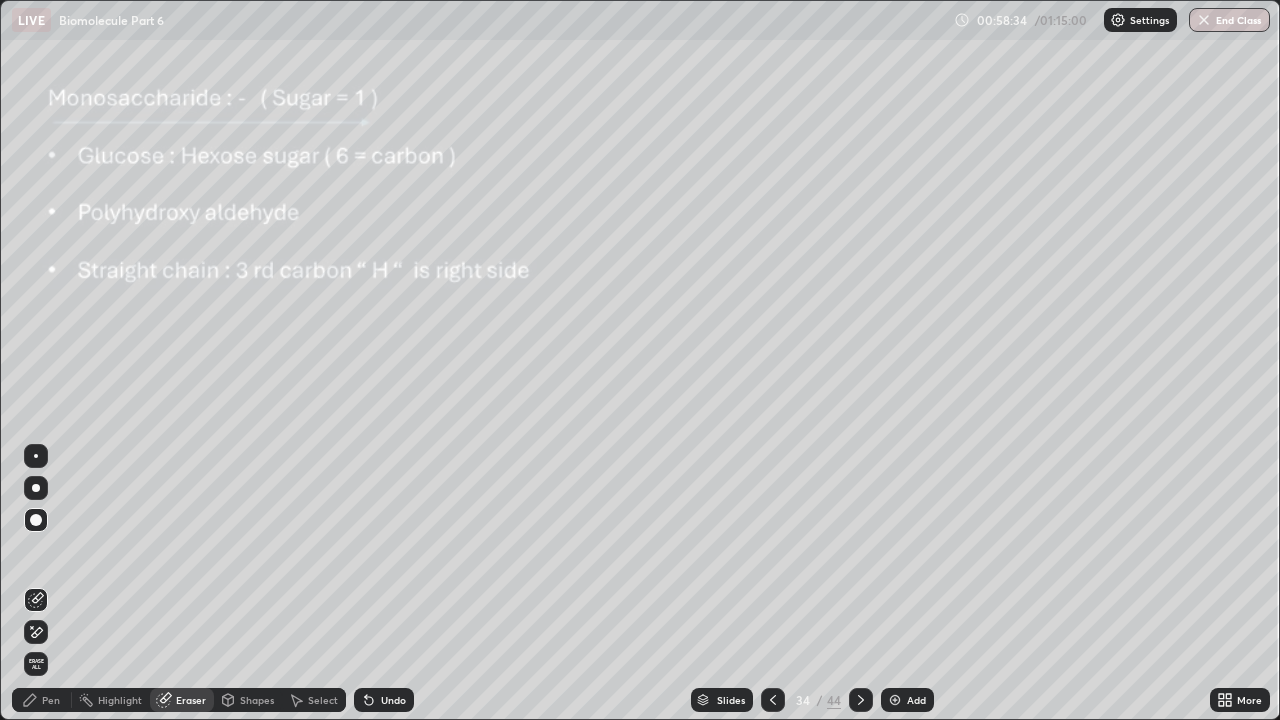 click on "Pen" at bounding box center (51, 700) 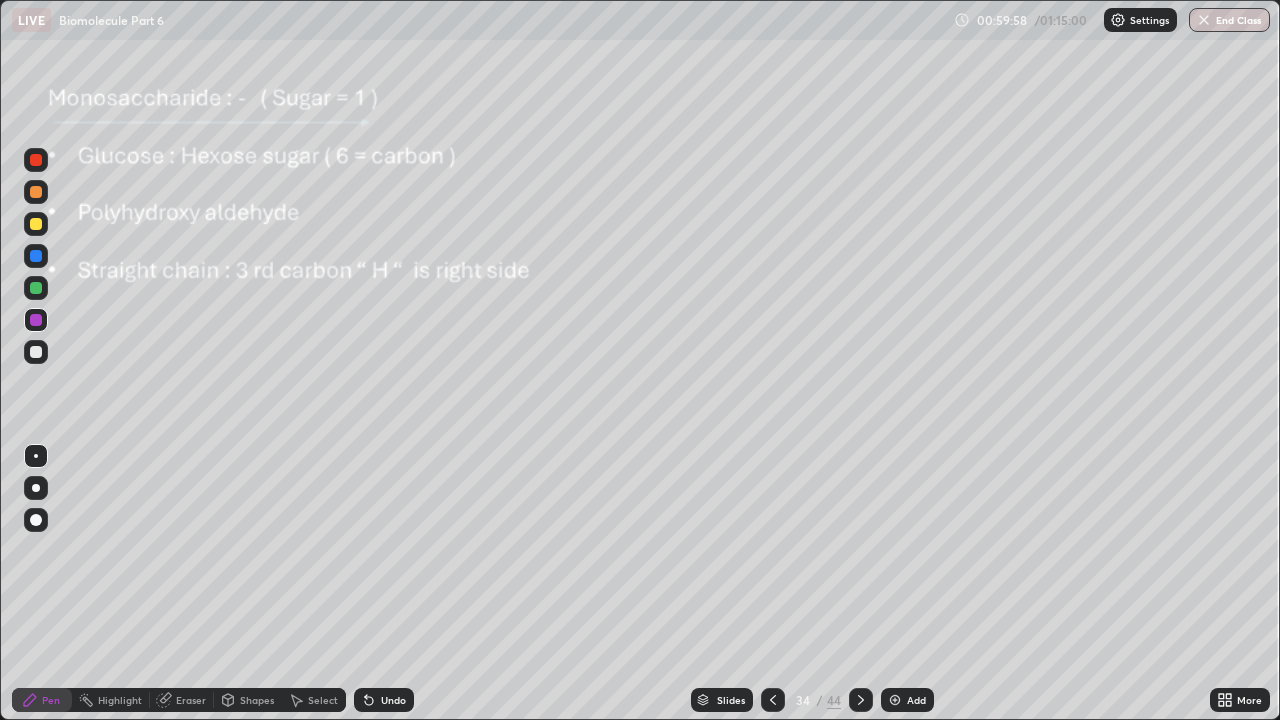 click 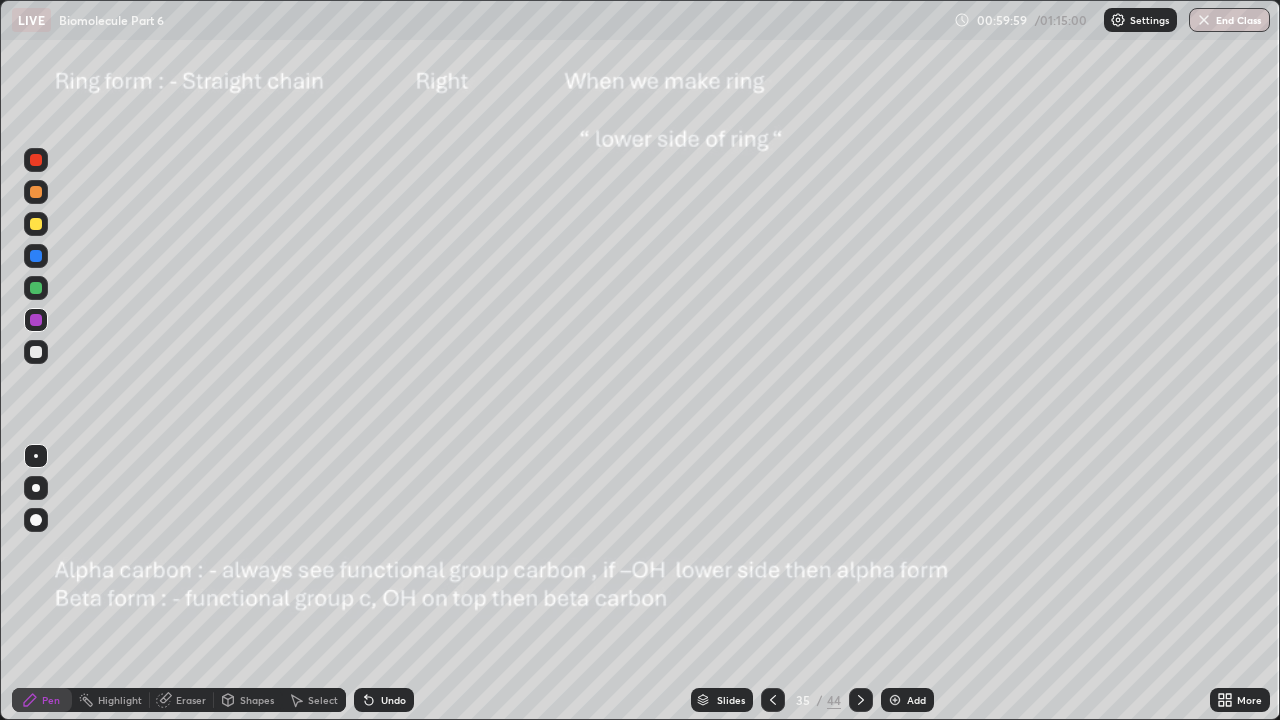 click at bounding box center [861, 700] 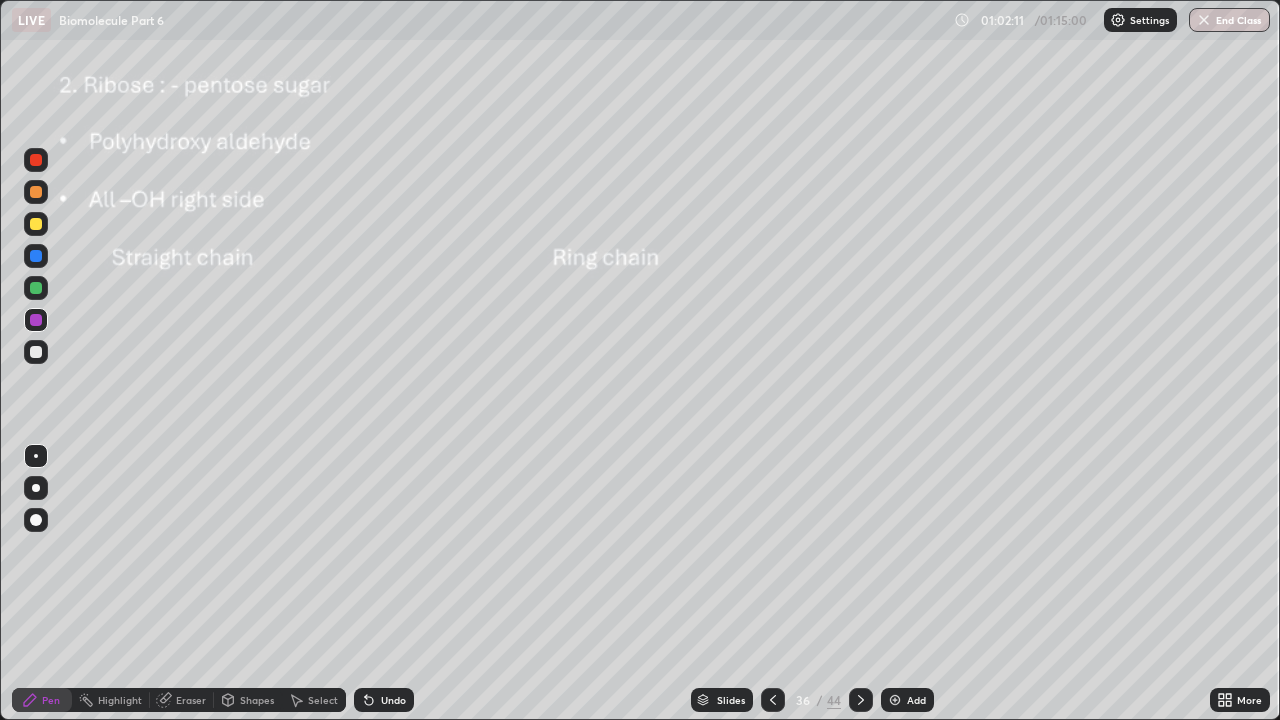 click on "Undo" at bounding box center (393, 700) 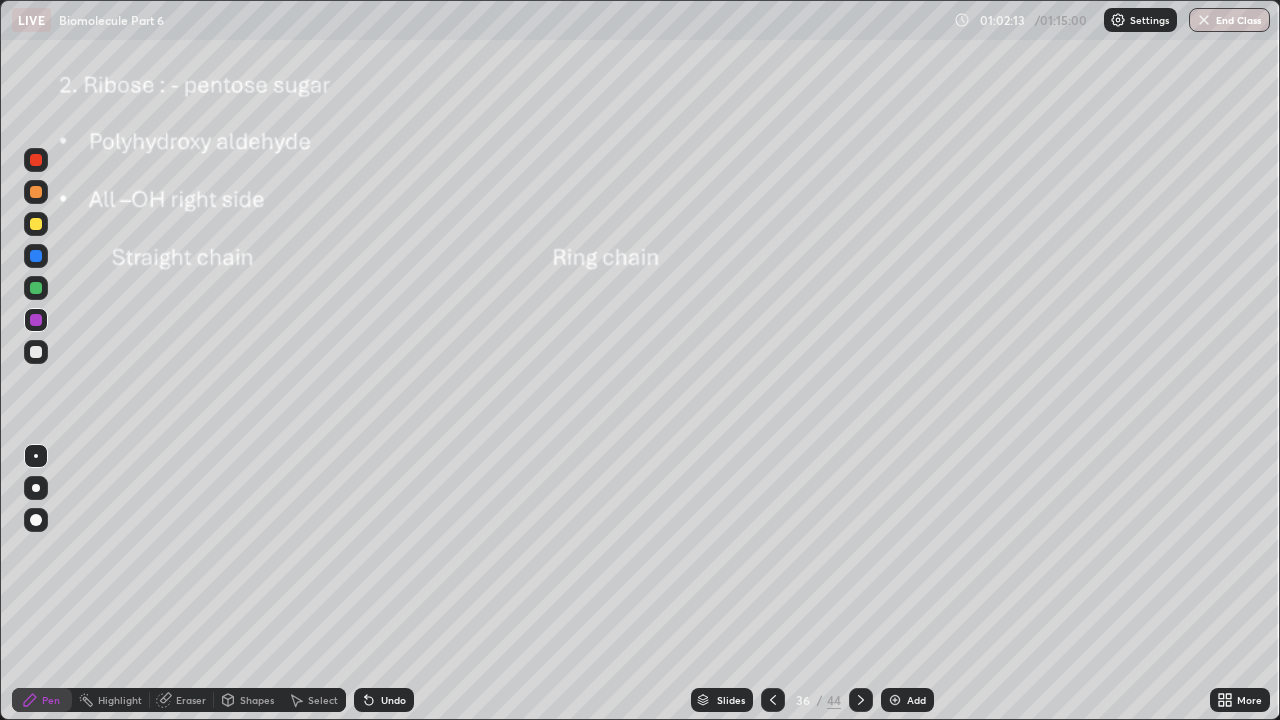 click on "Eraser" at bounding box center [191, 700] 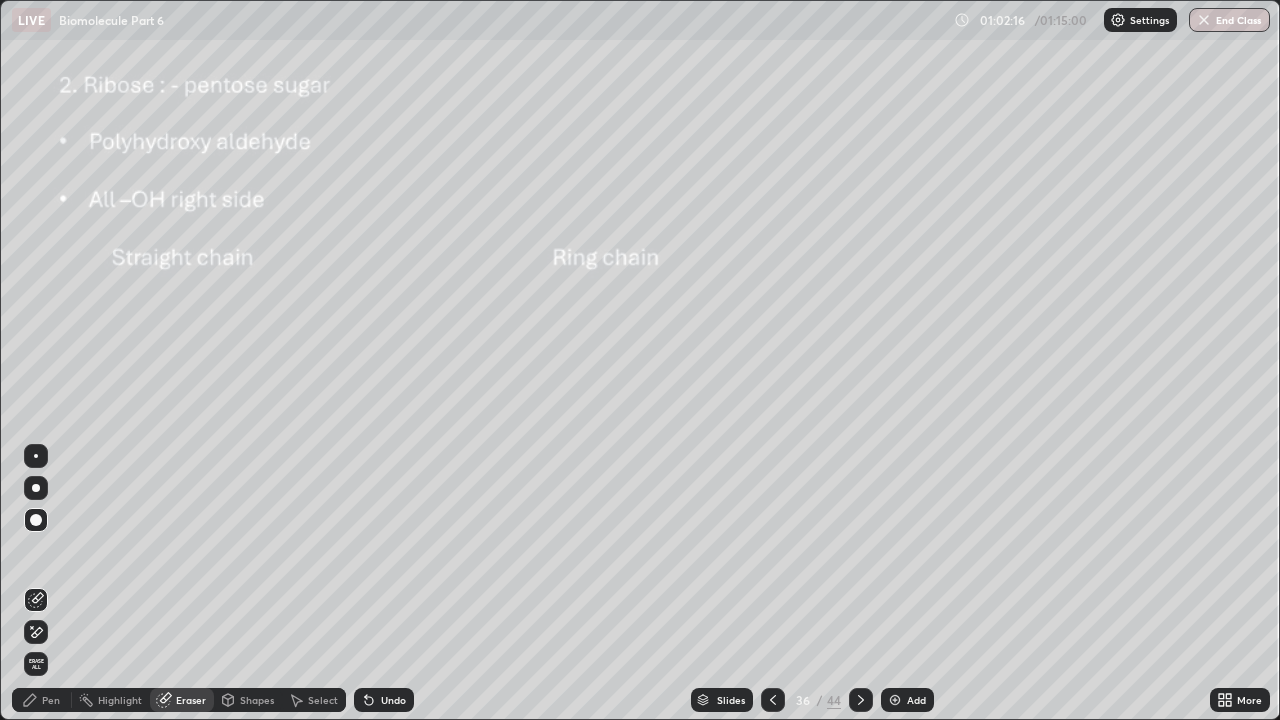 click on "Pen" at bounding box center [51, 700] 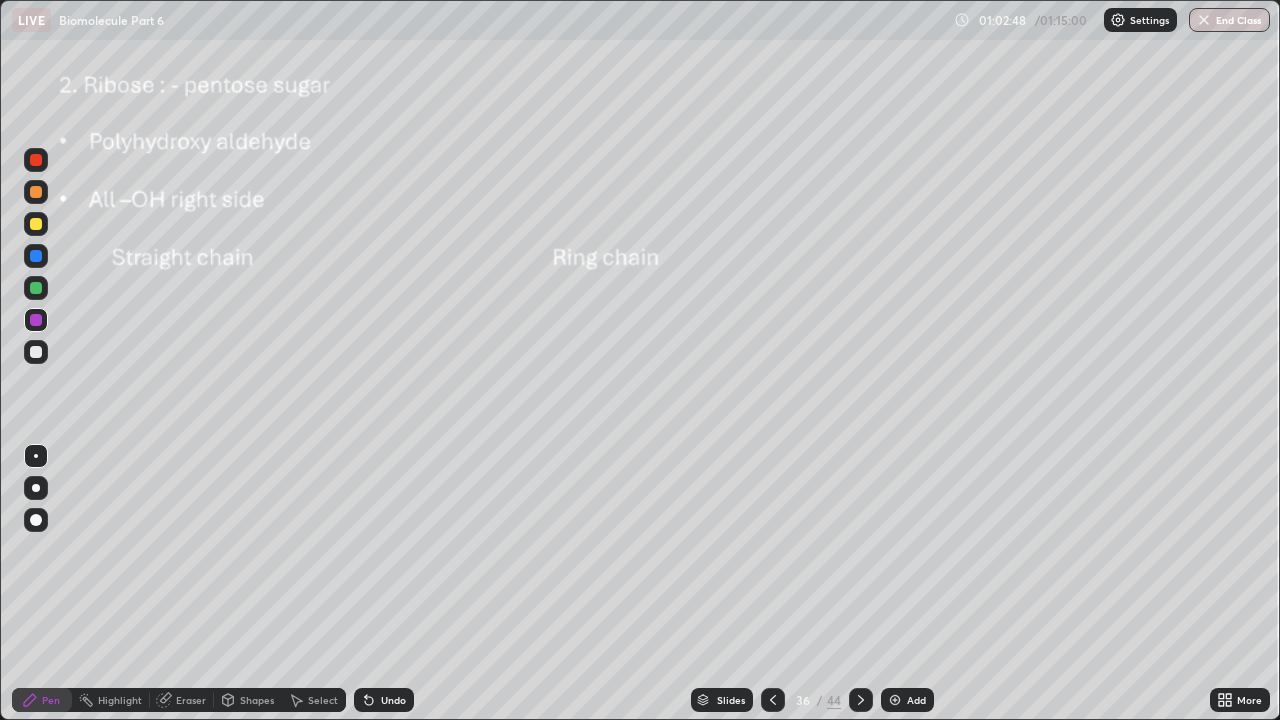 click at bounding box center (36, 192) 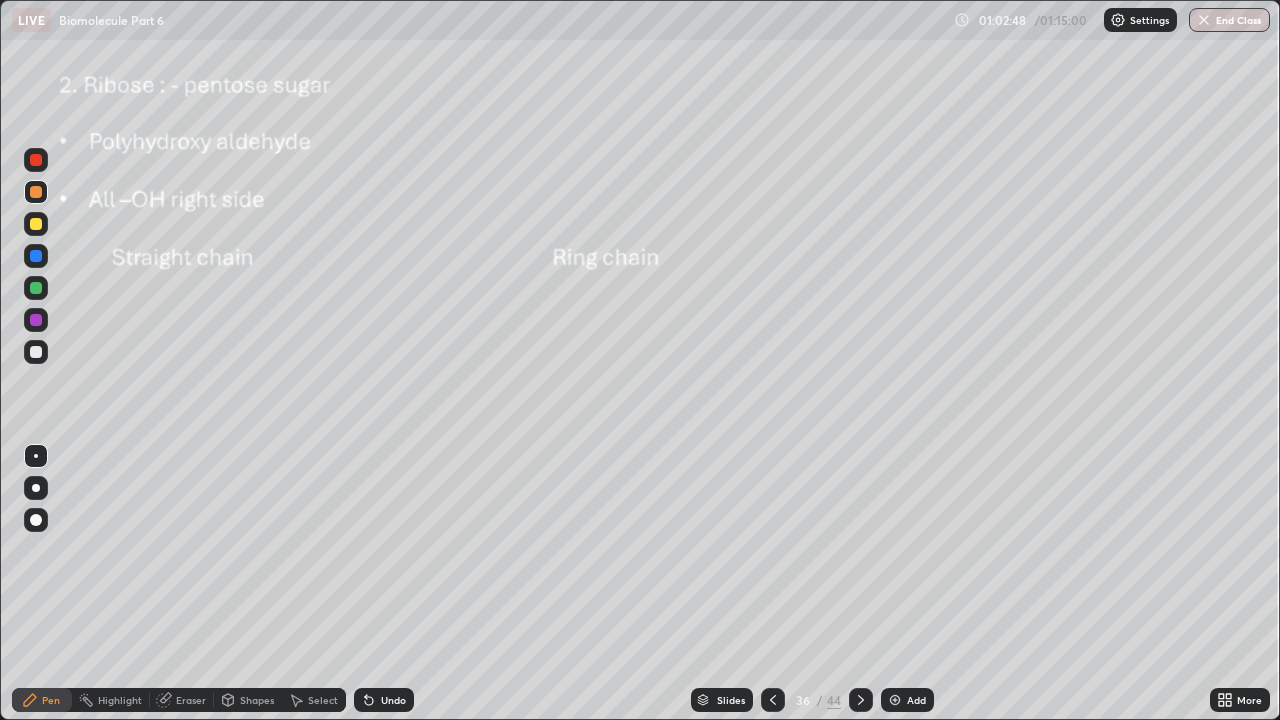 click at bounding box center [36, 224] 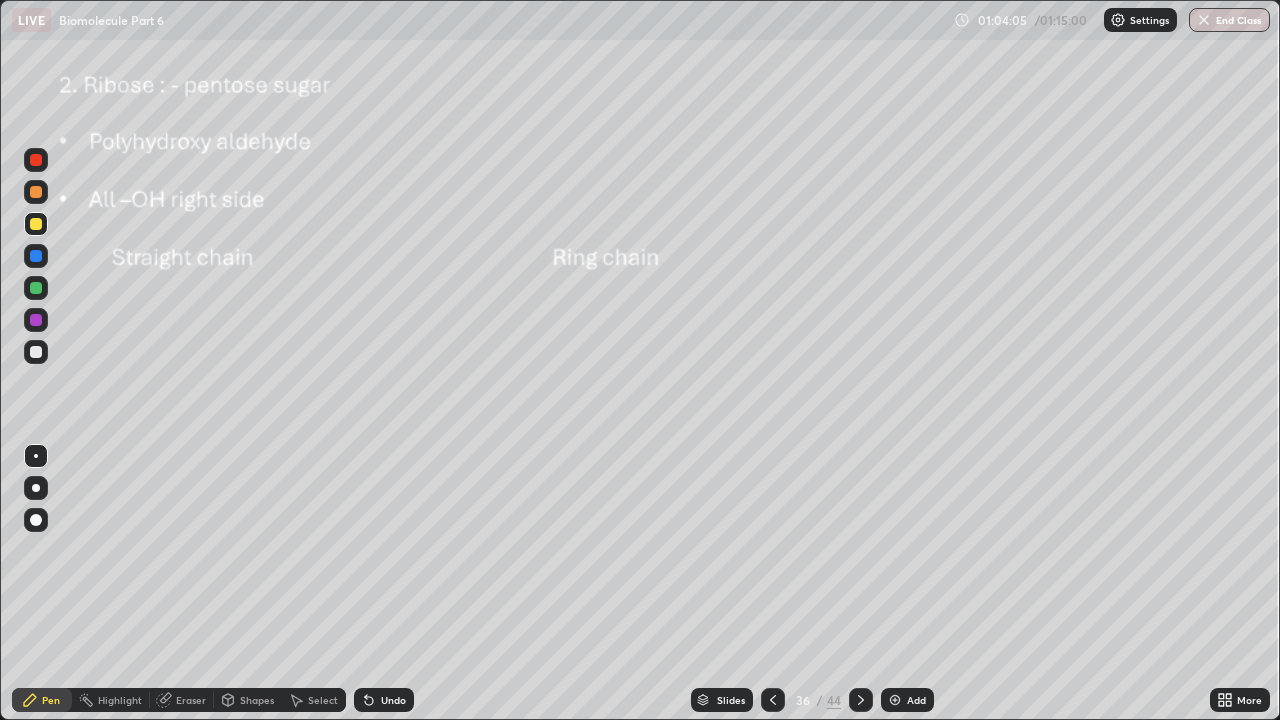 click on "Eraser" at bounding box center [191, 700] 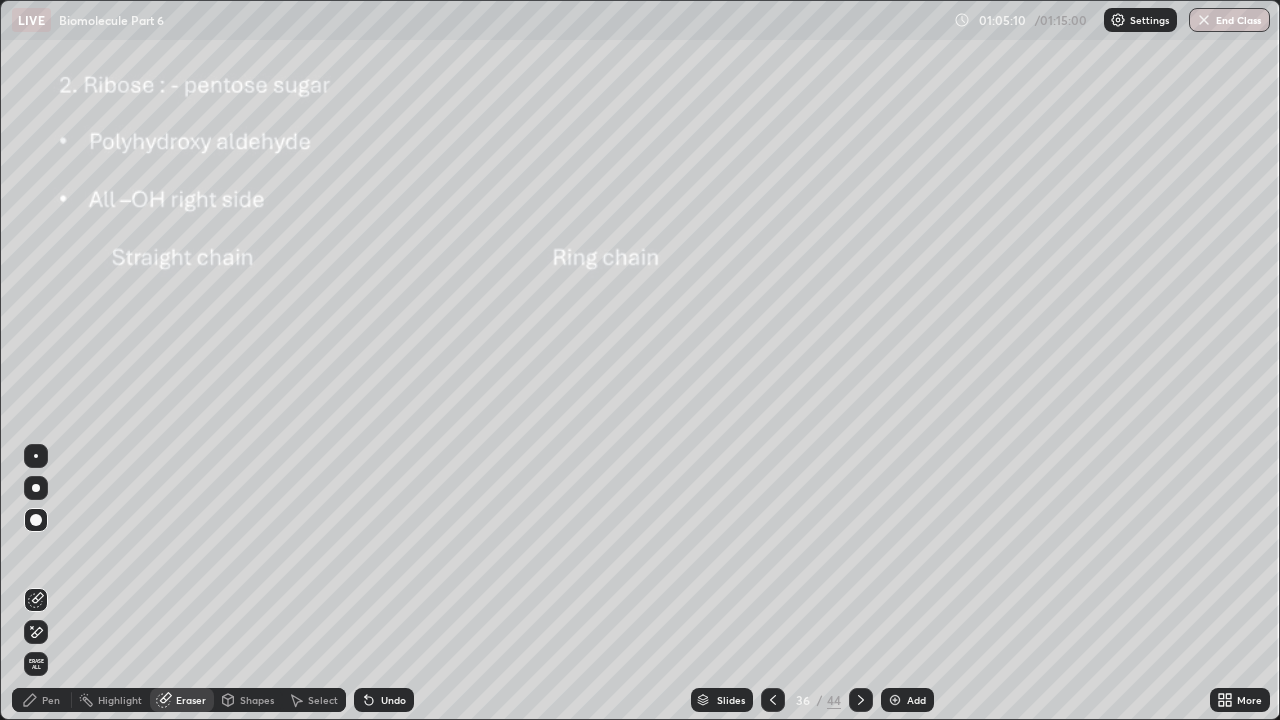 click on "Undo" at bounding box center [393, 700] 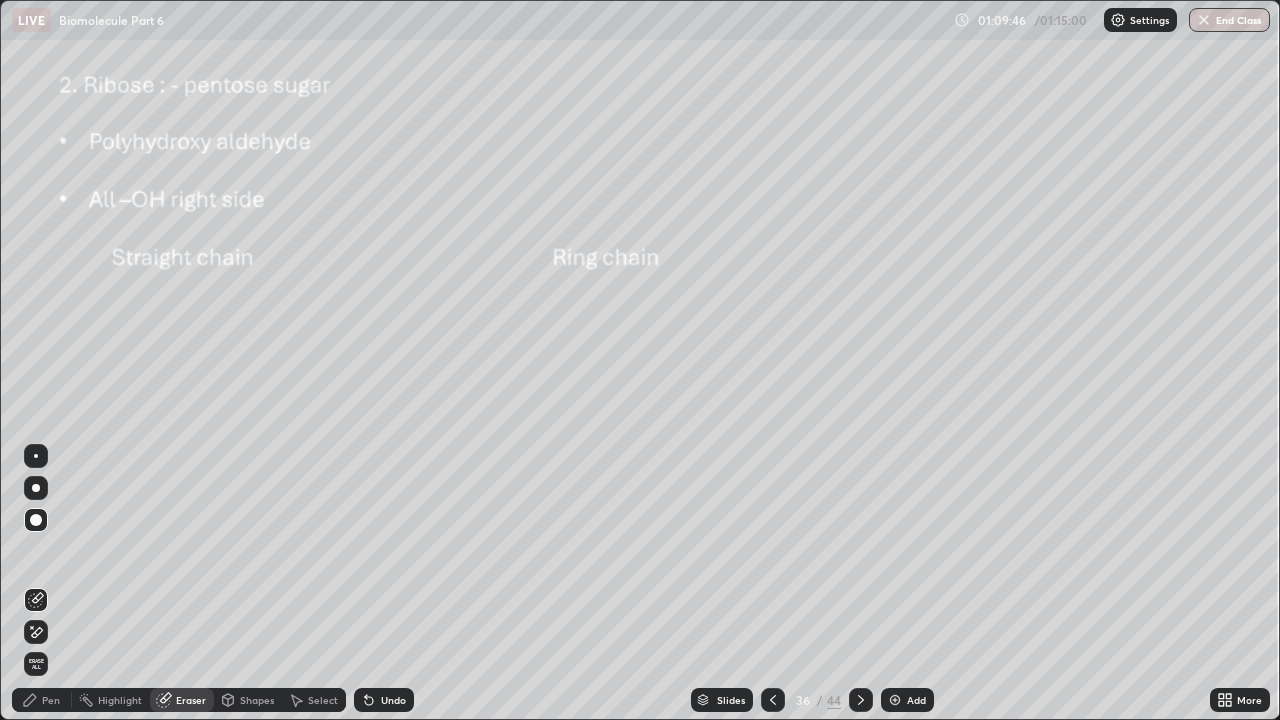 click on "End Class" at bounding box center (1229, 20) 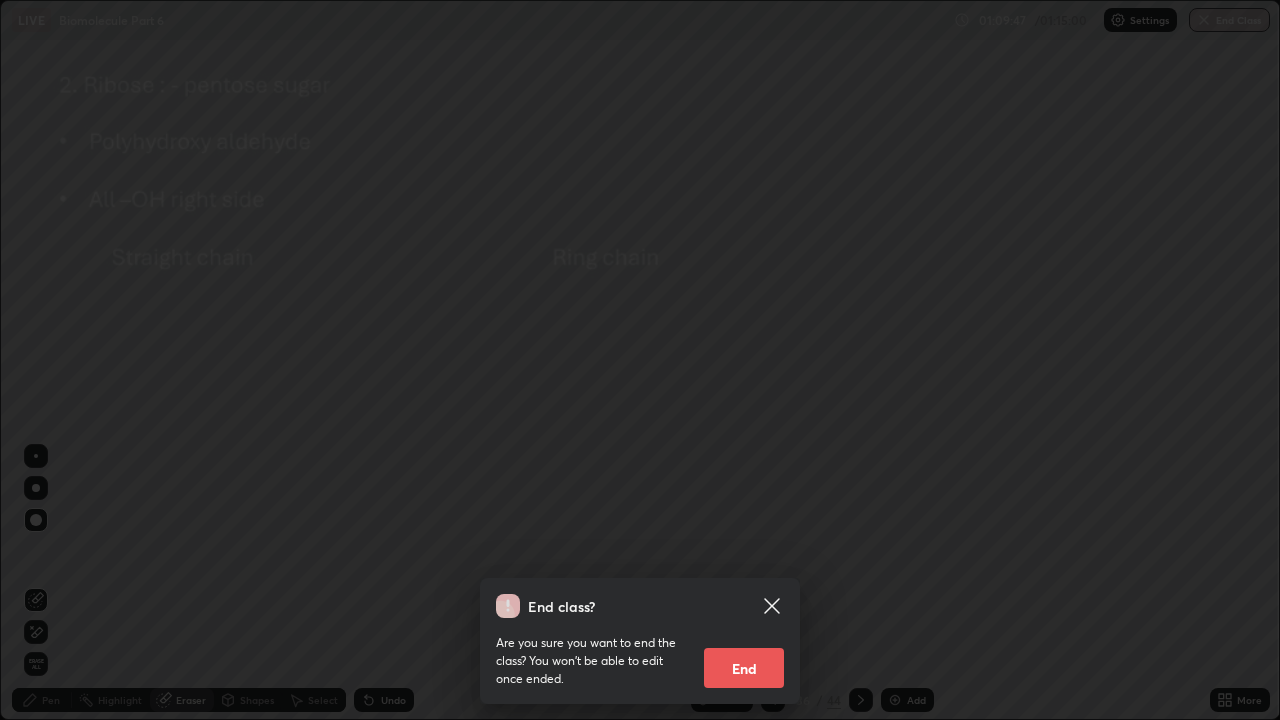 click on "End" at bounding box center [744, 668] 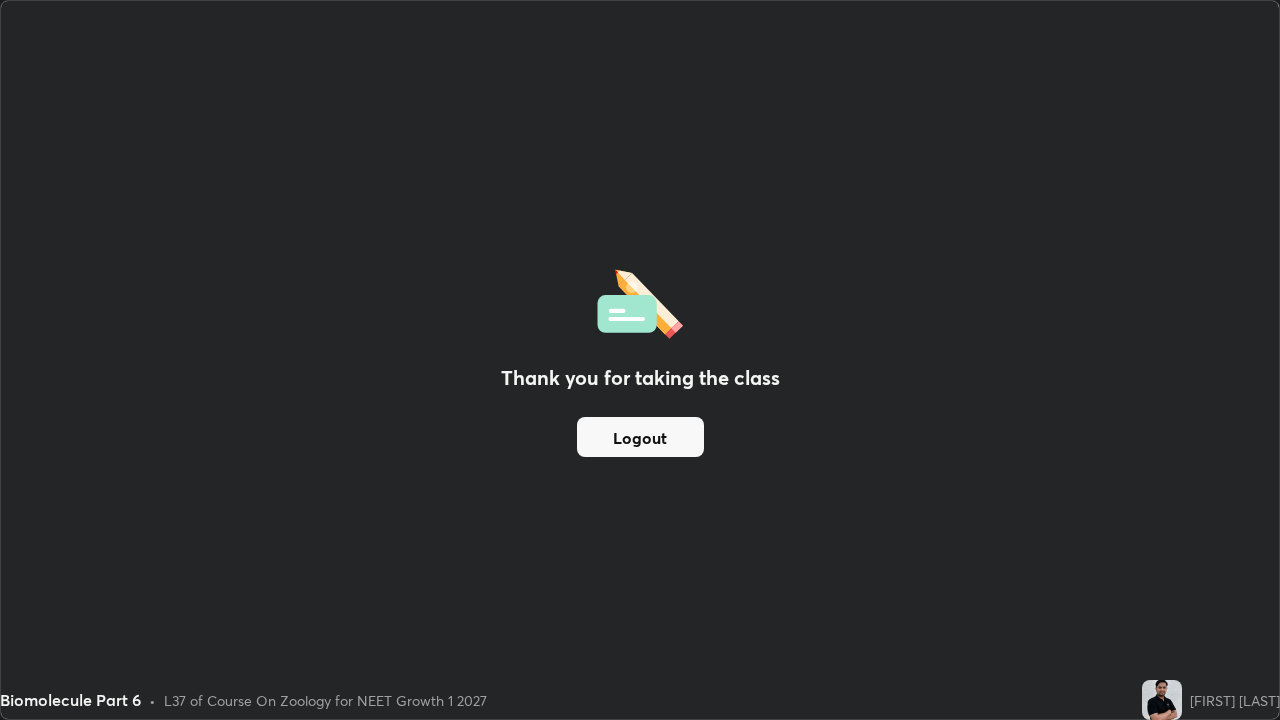 click on "Logout" at bounding box center (640, 437) 